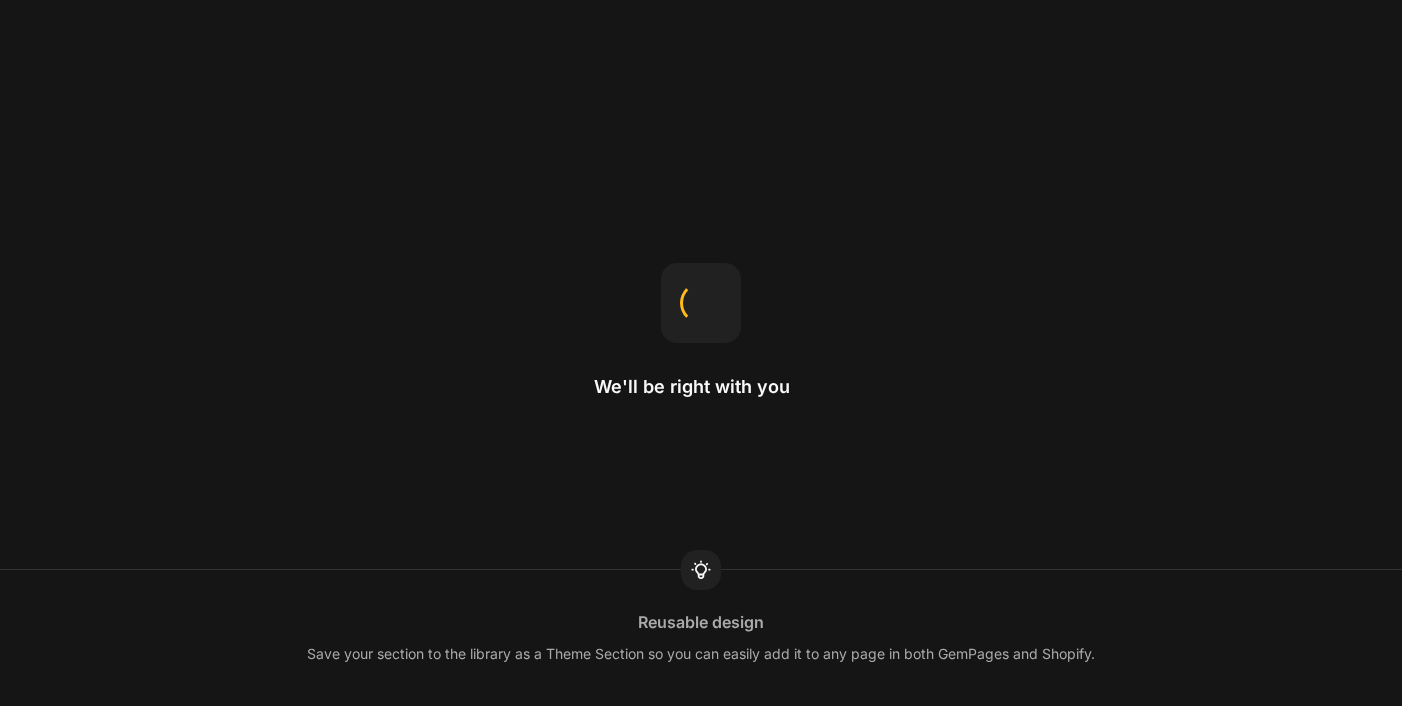 scroll, scrollTop: 0, scrollLeft: 0, axis: both 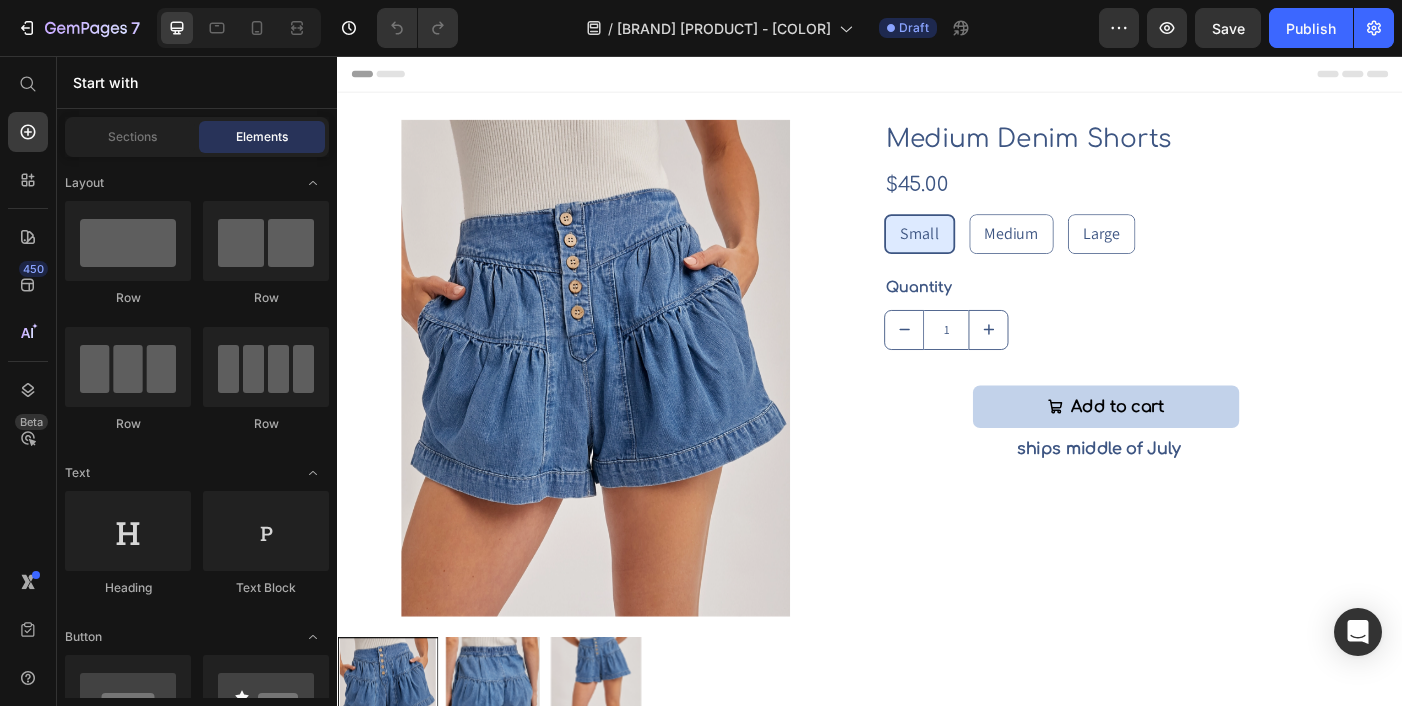 click at bounding box center [629, 411] 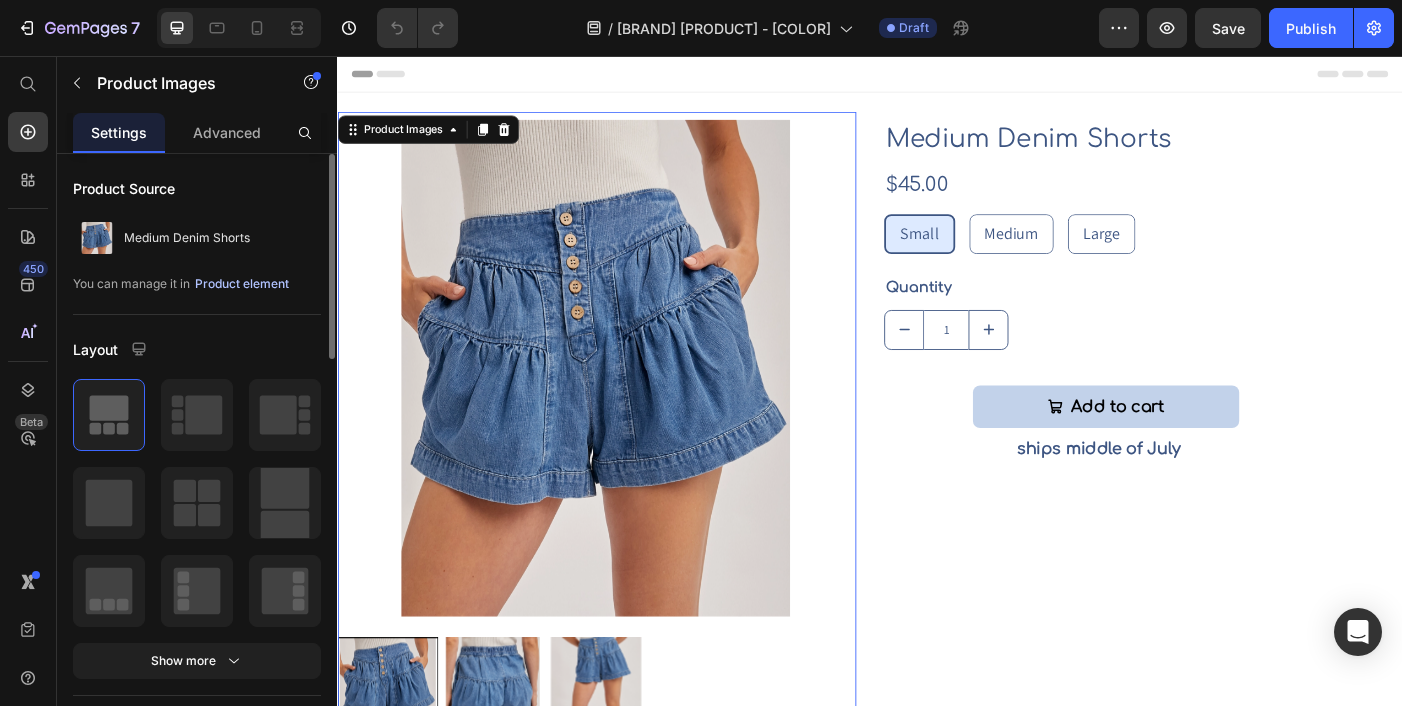 click on "Product element" at bounding box center (242, 284) 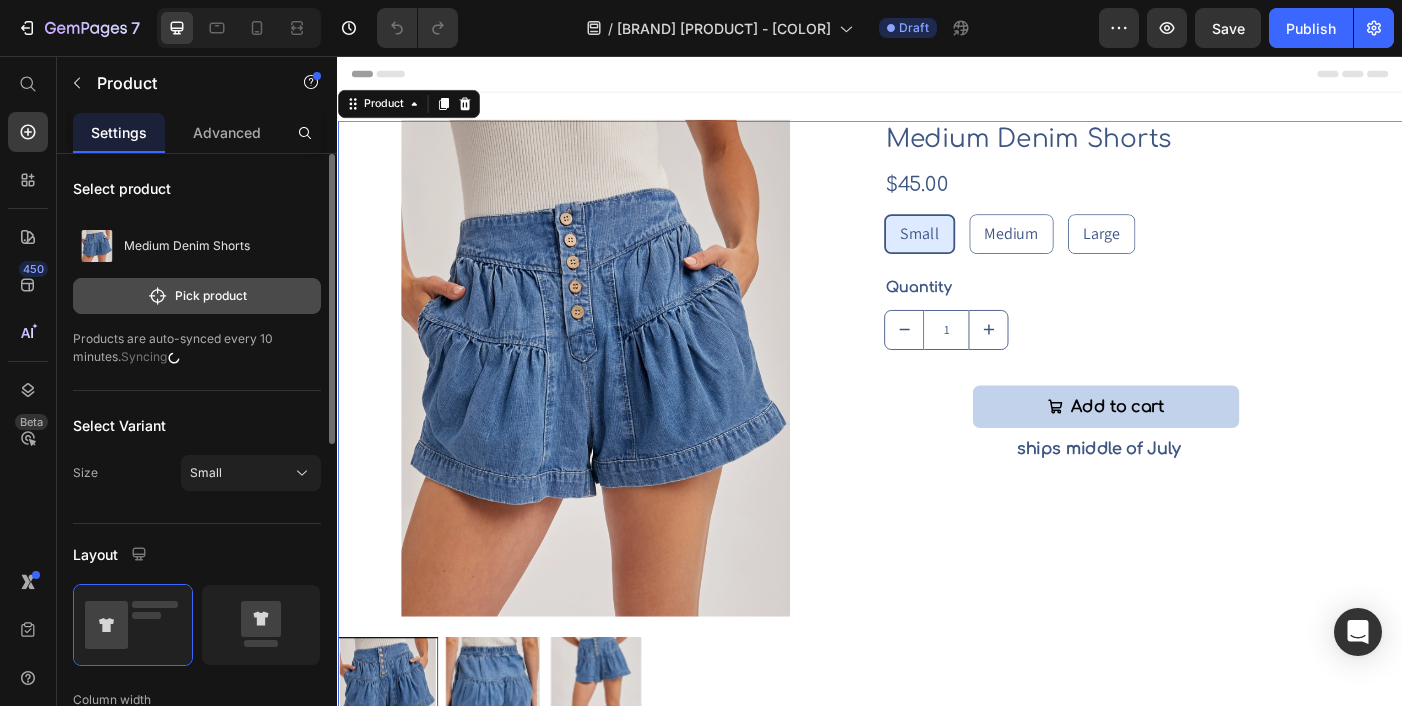 click on "Pick product" at bounding box center (197, 296) 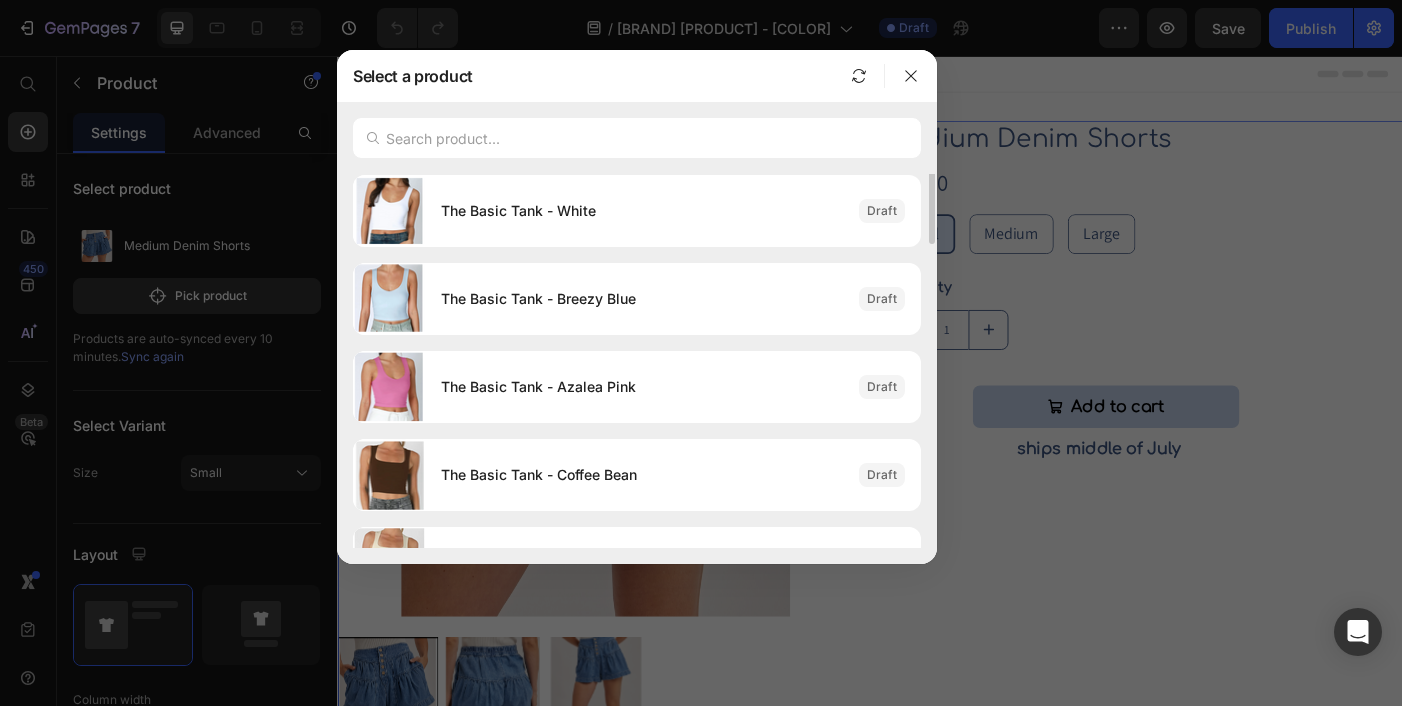 scroll, scrollTop: 0, scrollLeft: 0, axis: both 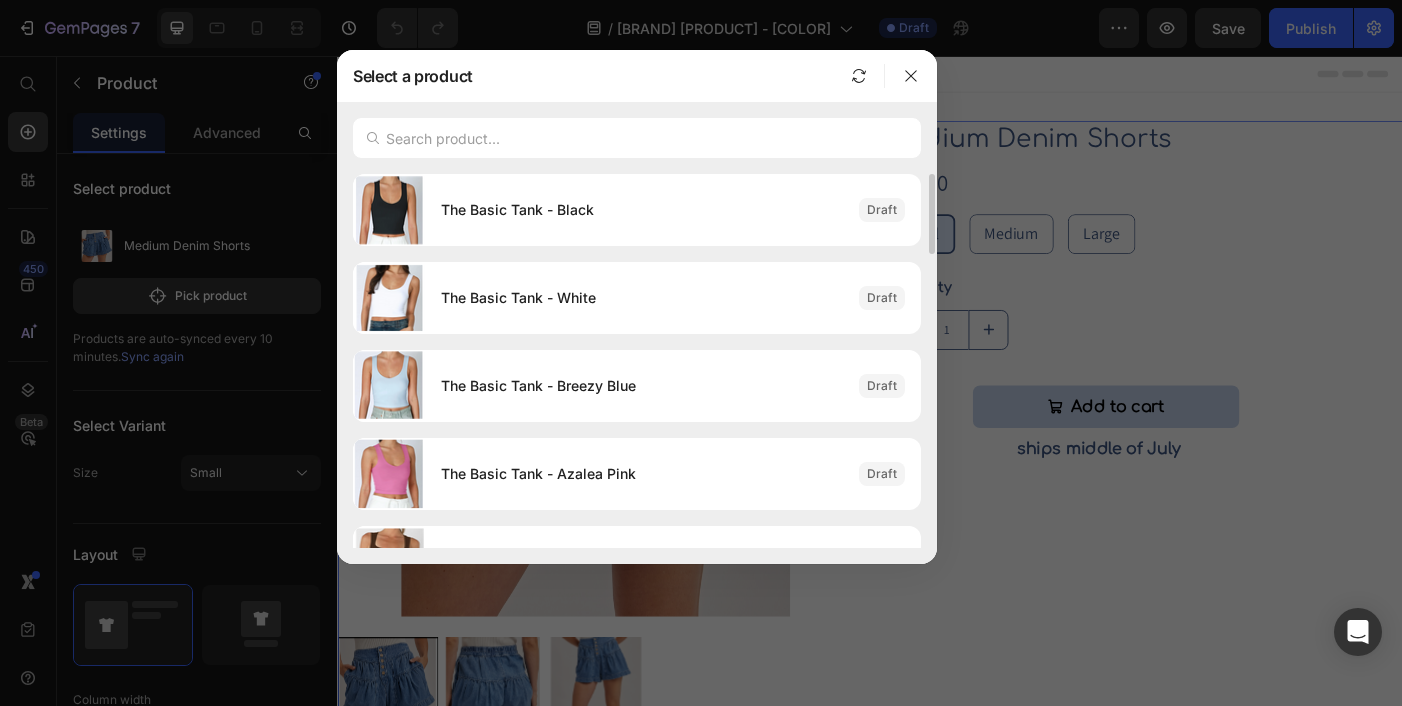 click at bounding box center (859, 76) 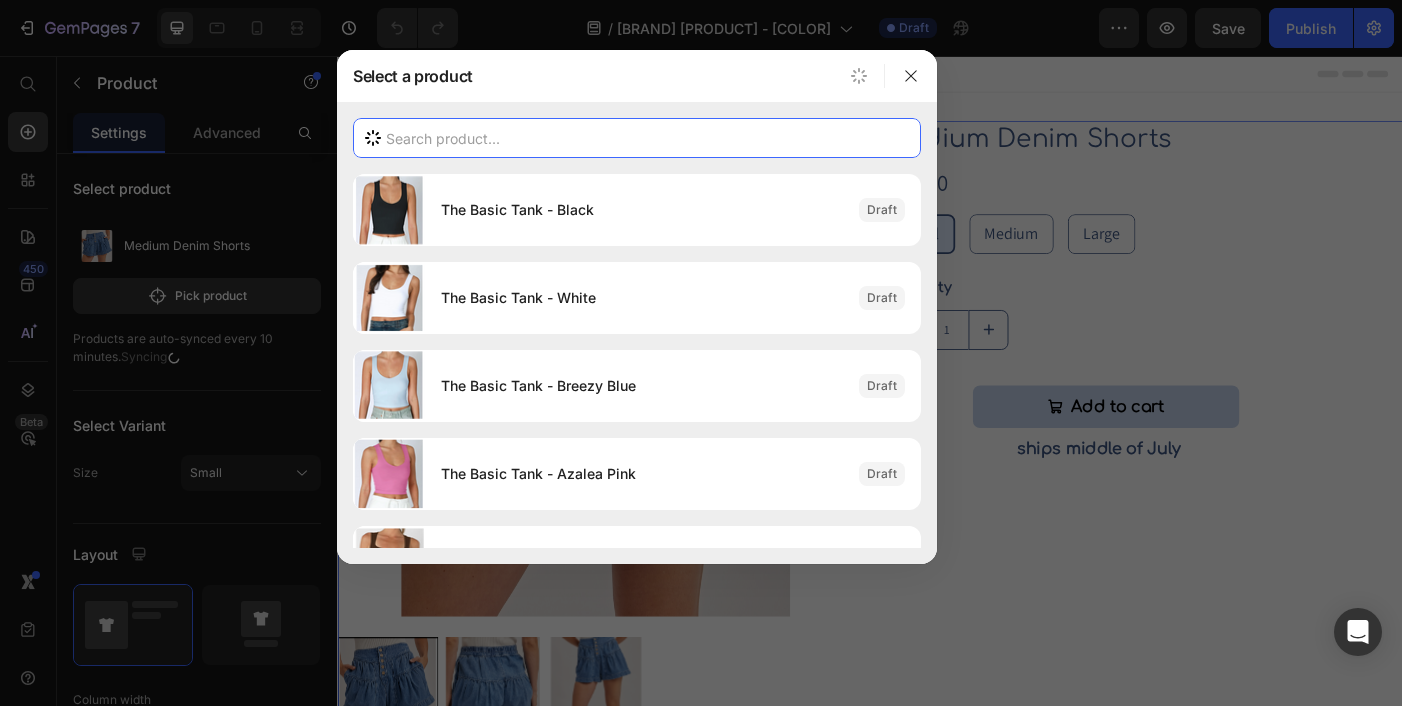 click at bounding box center (637, 138) 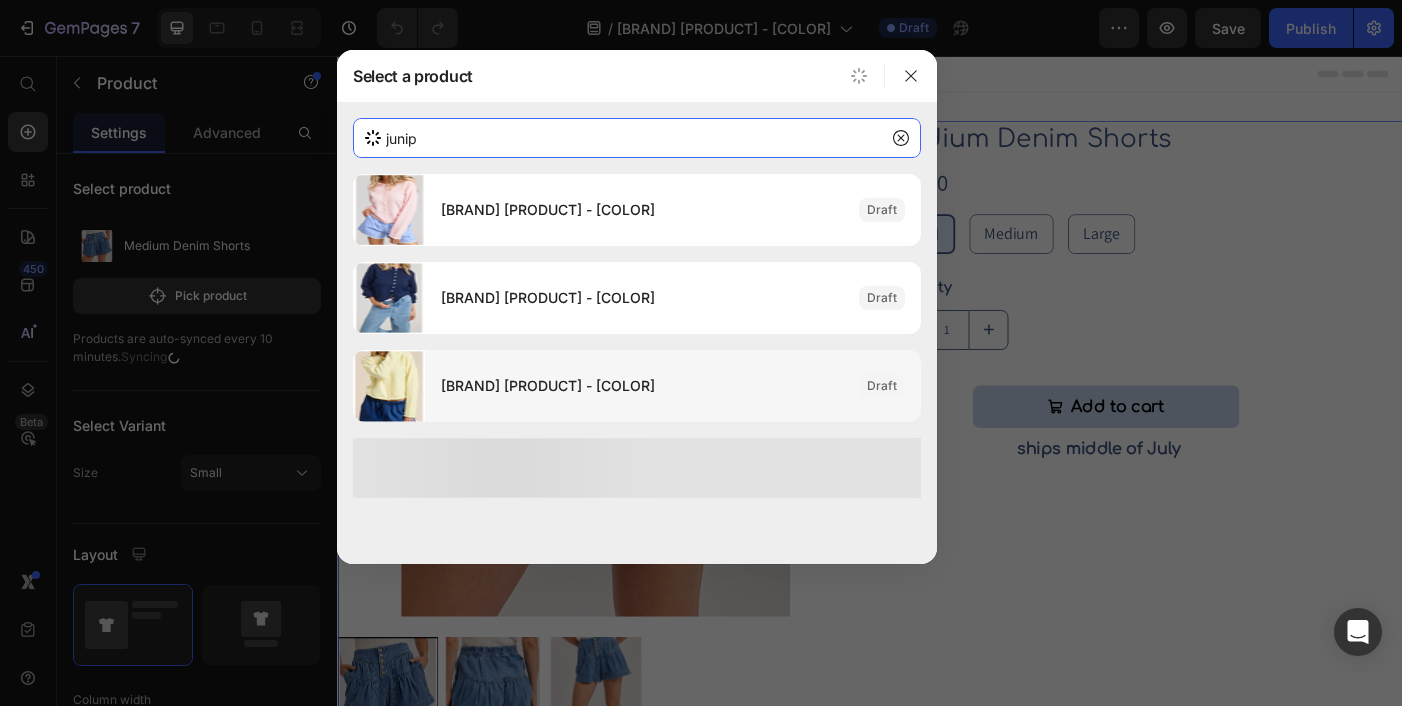 type on "junip" 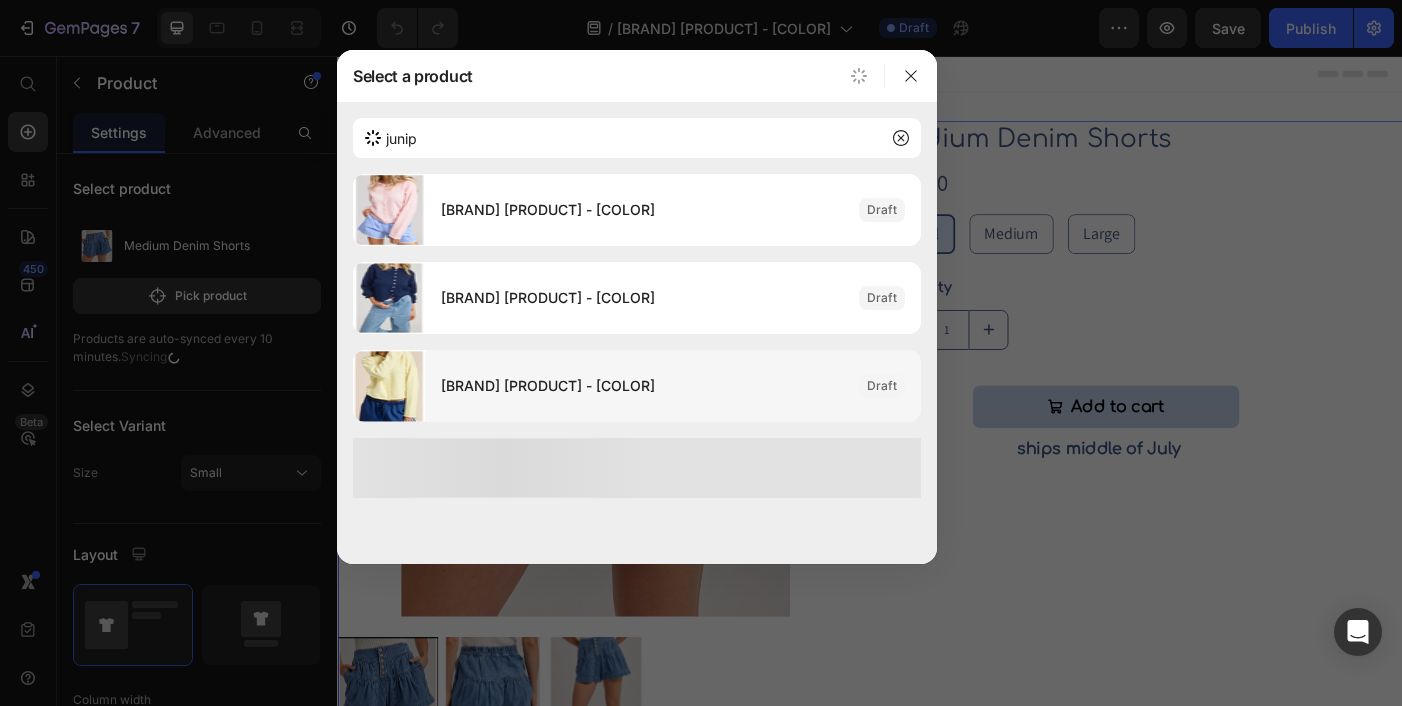 click on "Juniper Cardi - Butter" at bounding box center (642, 386) 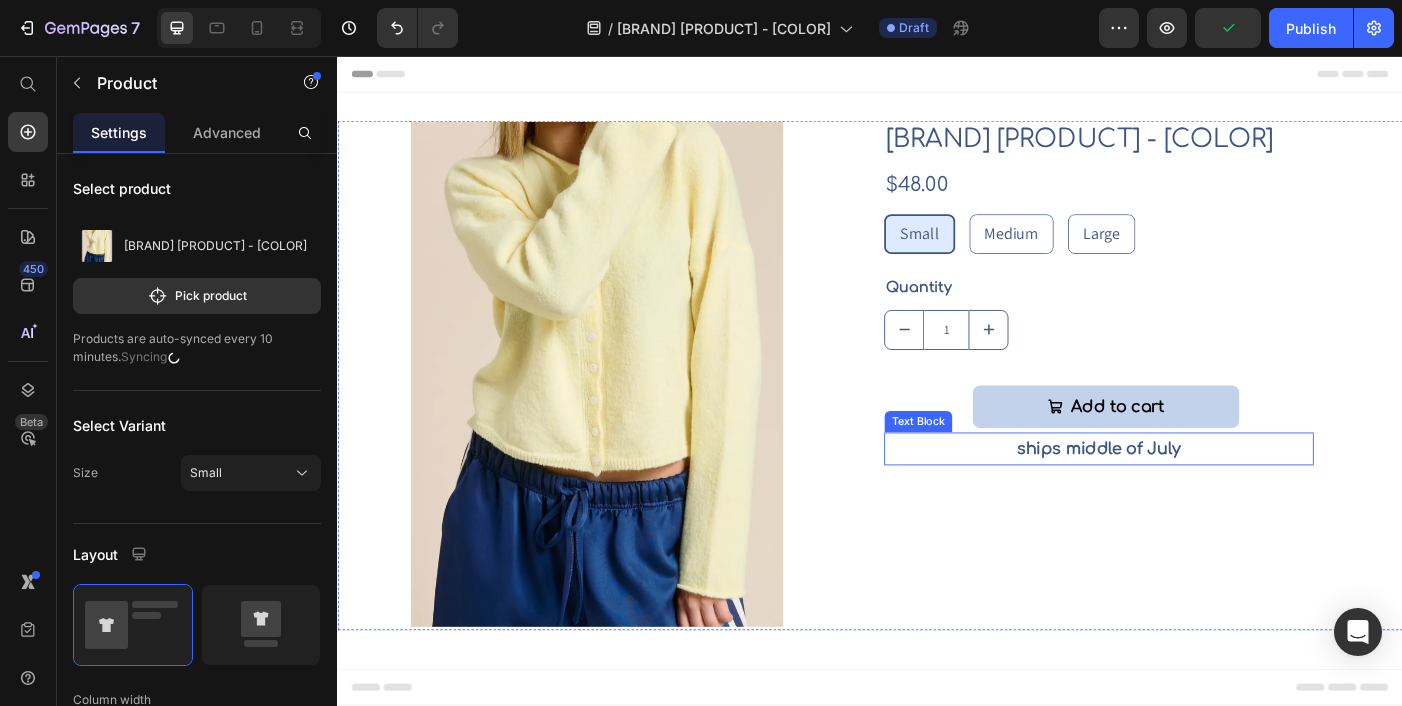click on "ships middle of July" at bounding box center (1195, 498) 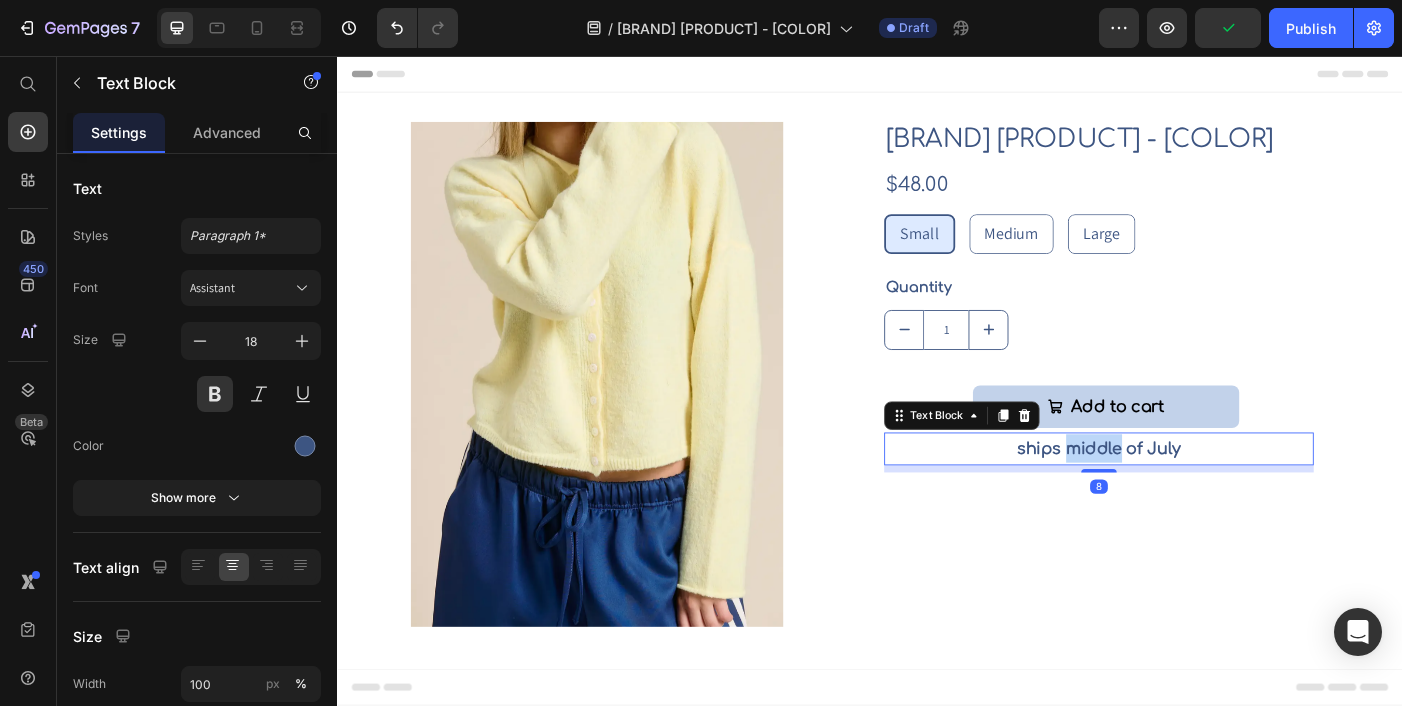 click on "ships middle of July" at bounding box center (1195, 498) 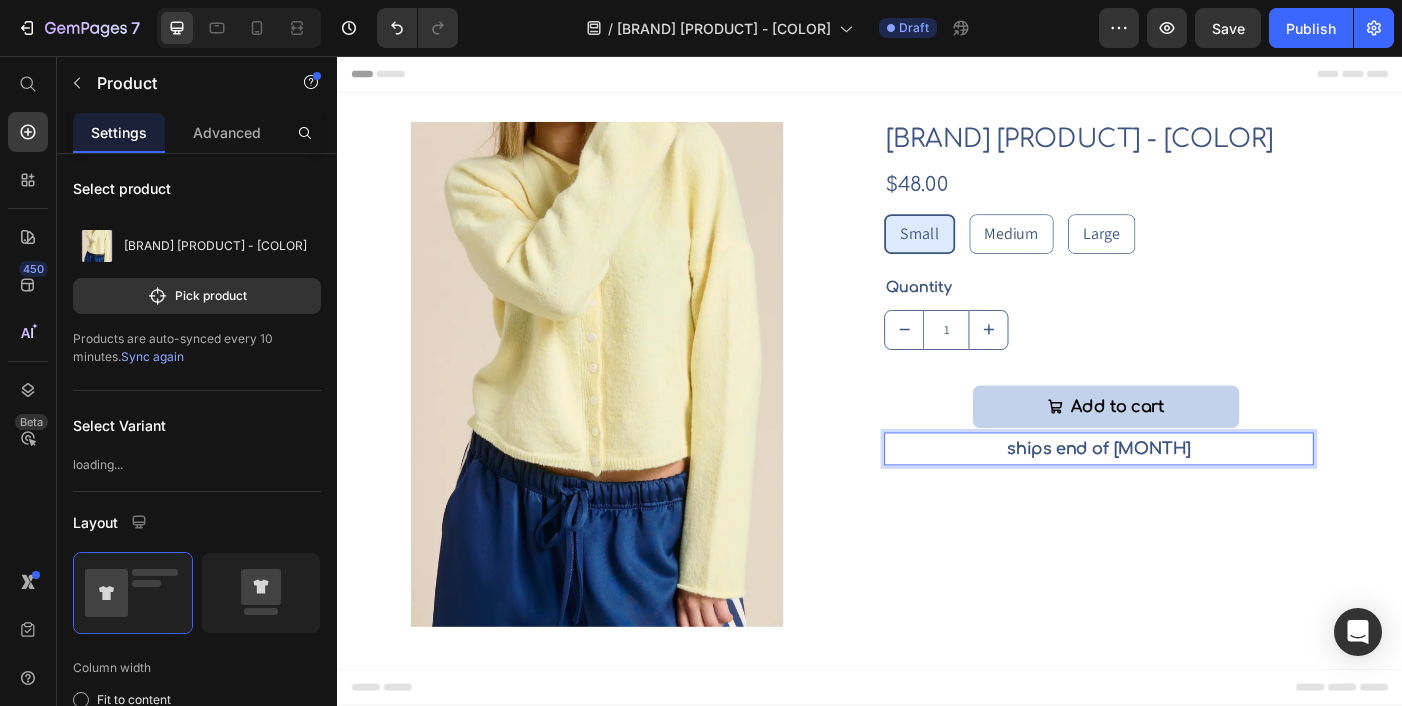click on "Juniper Cardi - Butter Product Title $48.00 Product Price Row Small Small Small Medium Medium Medium Large Large Large Product Variants & Swatches Quantity Text Block 1 Product Quantity
Add to cart Add to Cart ships end of July Text Block   8" at bounding box center [1245, 416] 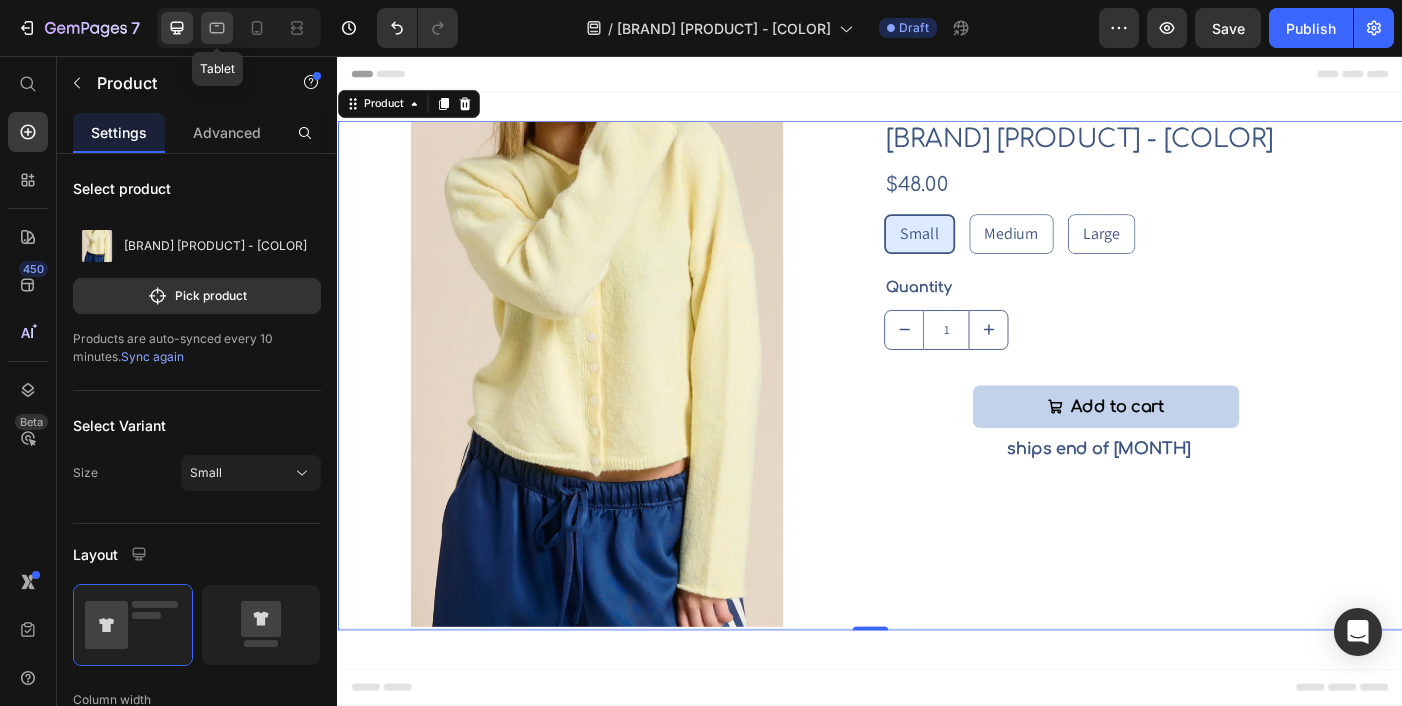 click 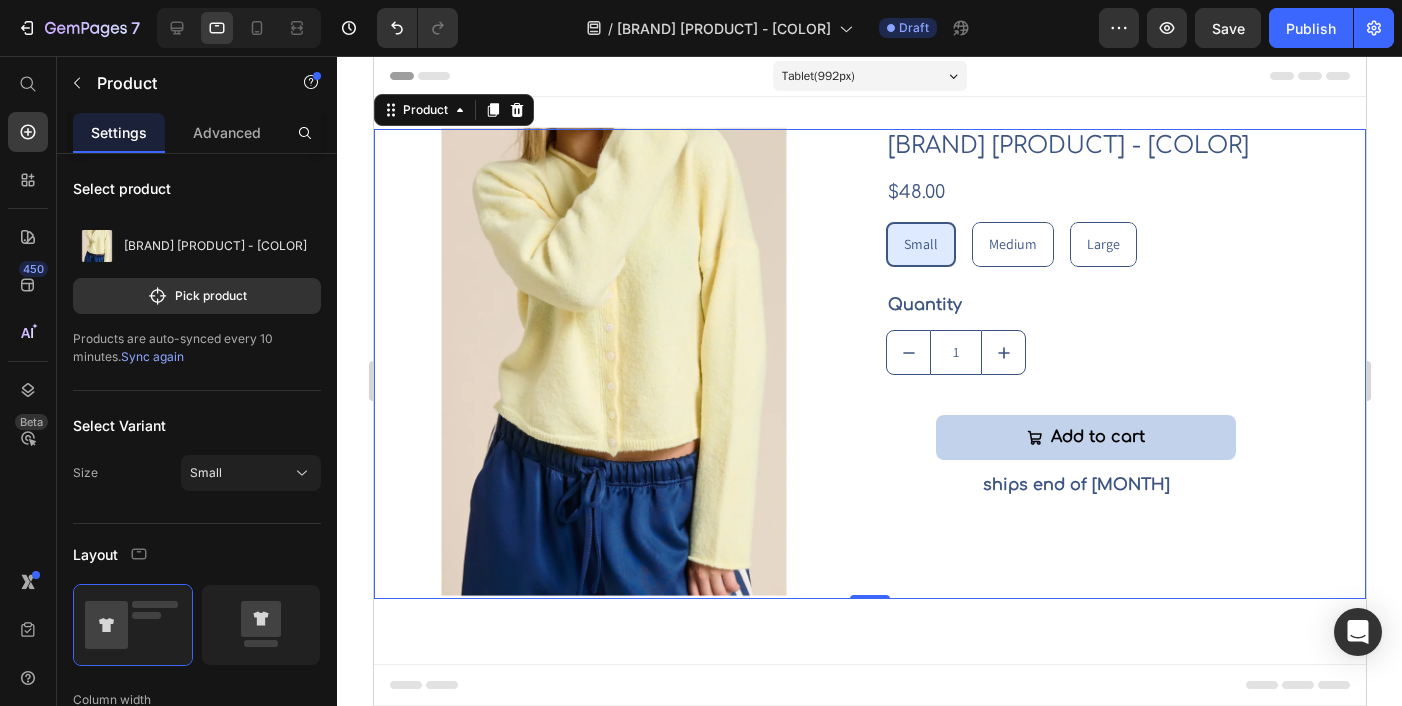 scroll, scrollTop: 3, scrollLeft: 0, axis: vertical 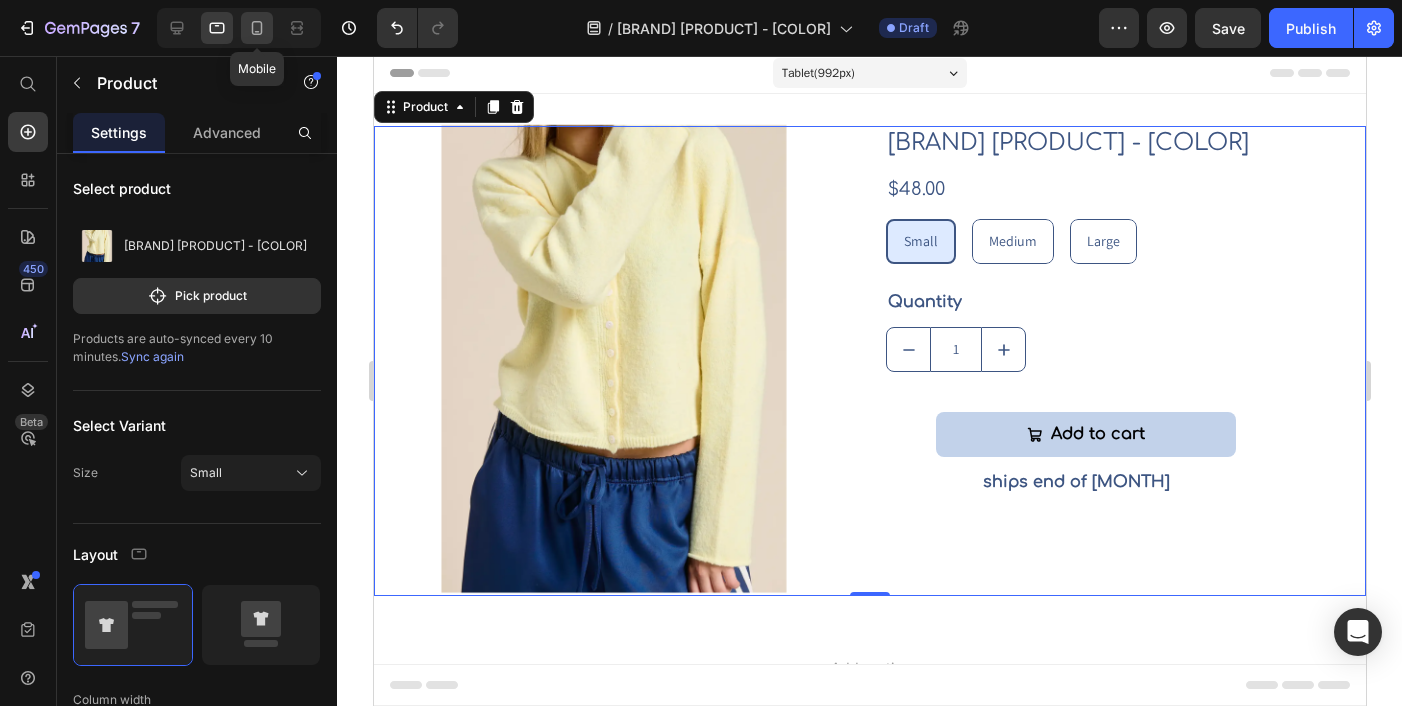 click 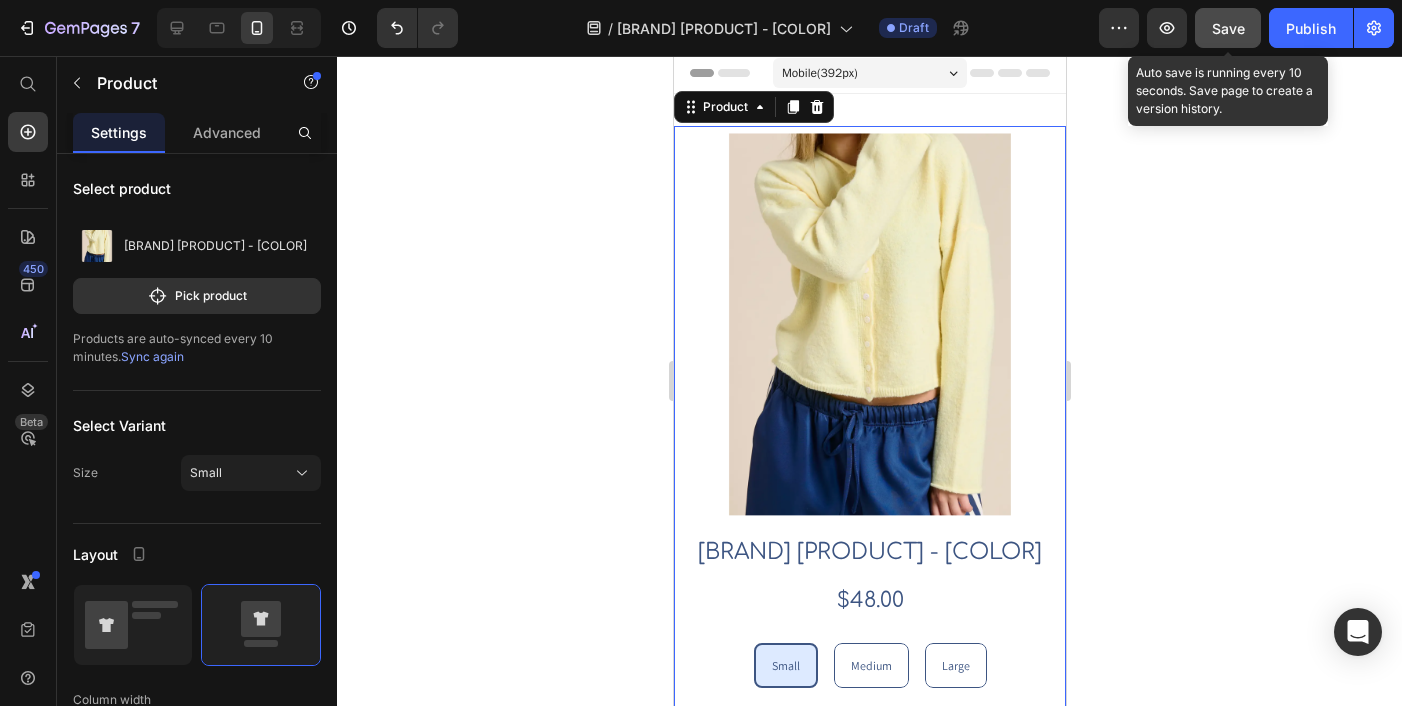 click on "Save" at bounding box center (1228, 28) 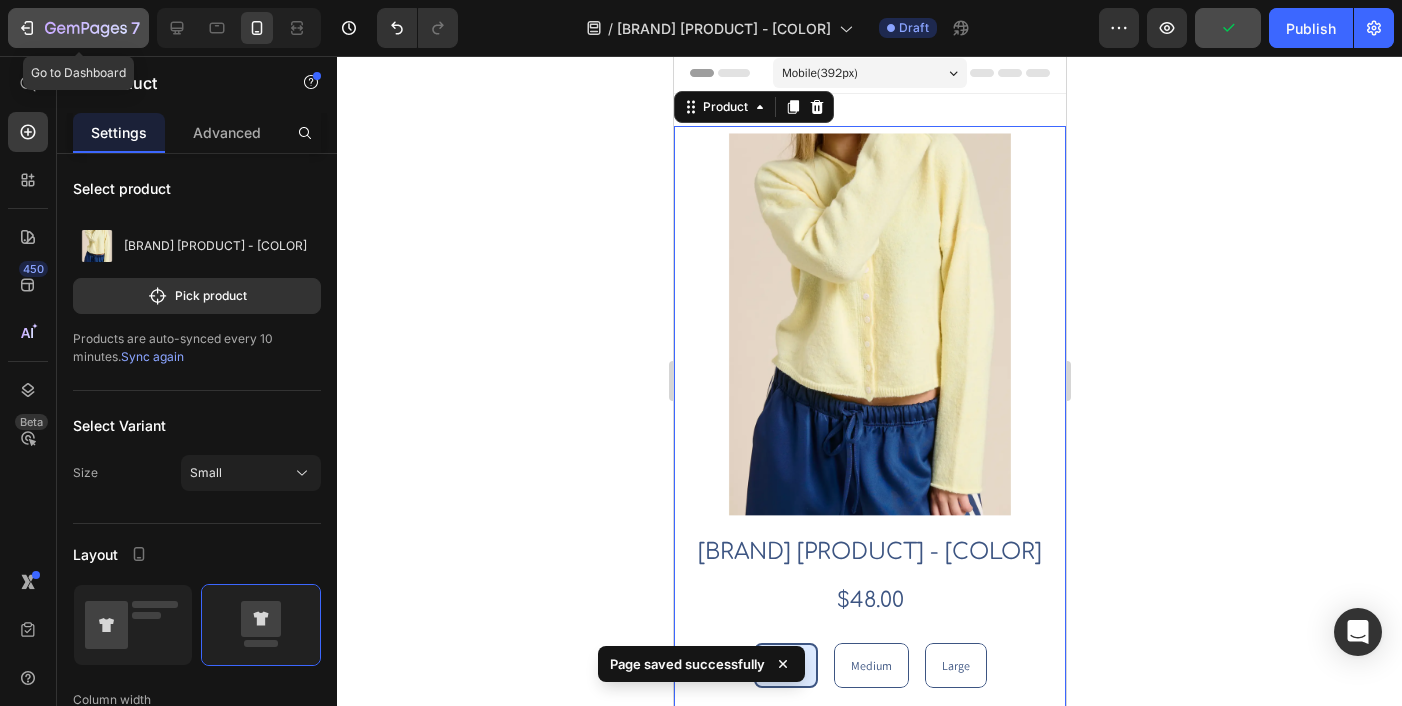 click 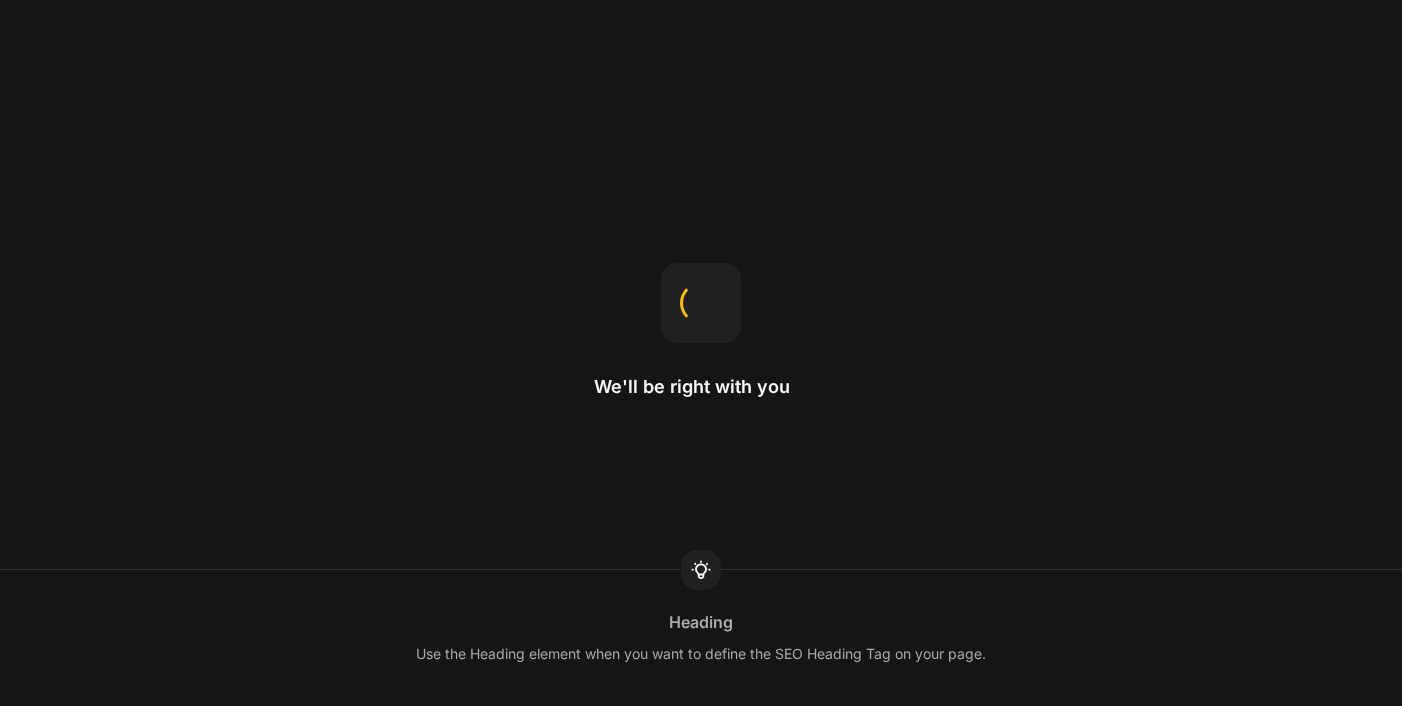 scroll, scrollTop: 0, scrollLeft: 0, axis: both 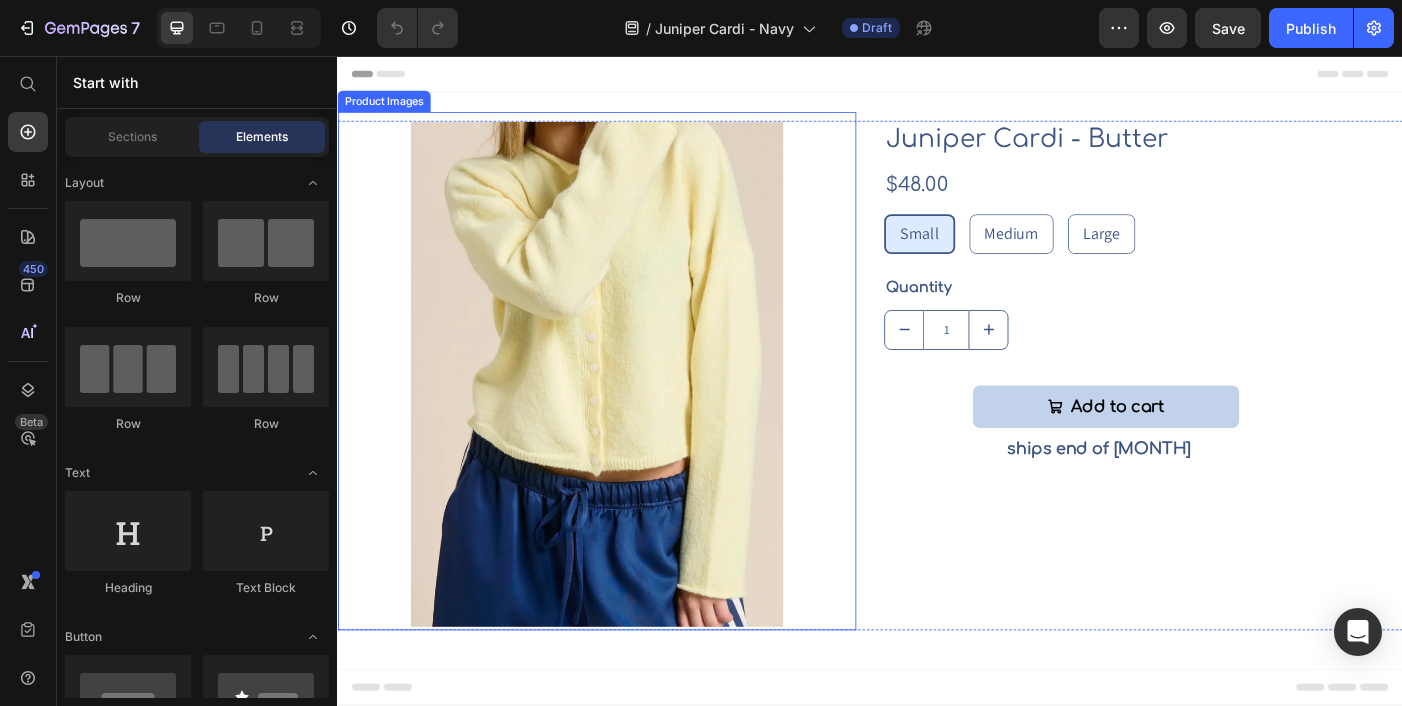 click at bounding box center (629, 411) 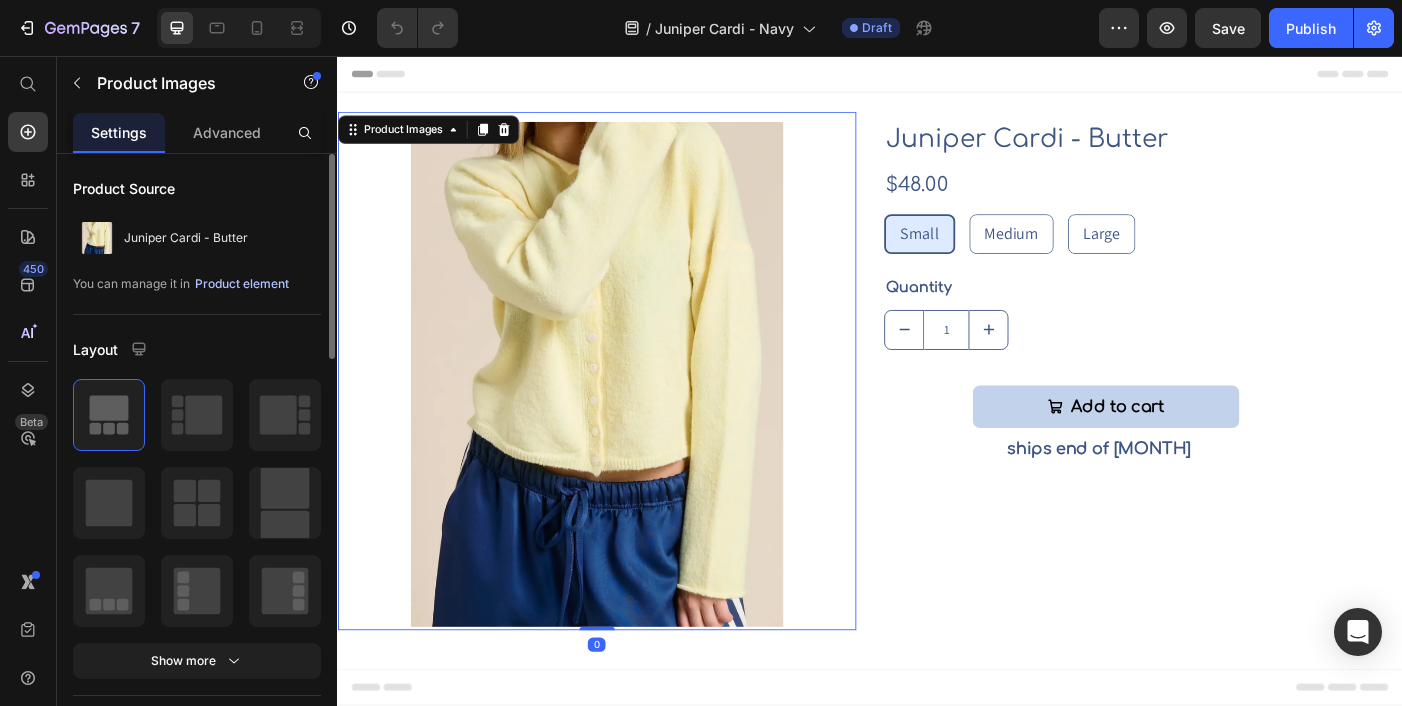 click on "Product element" at bounding box center [242, 284] 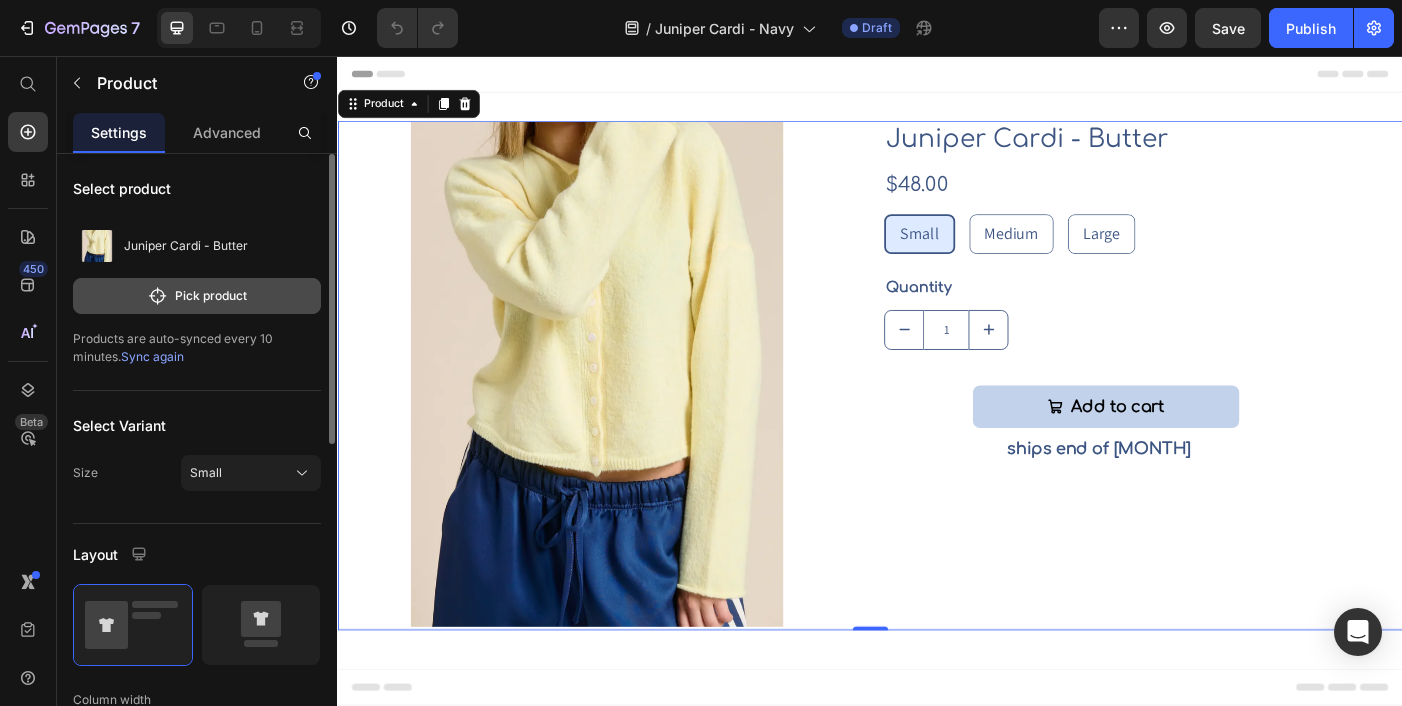 click on "Pick product" at bounding box center (197, 296) 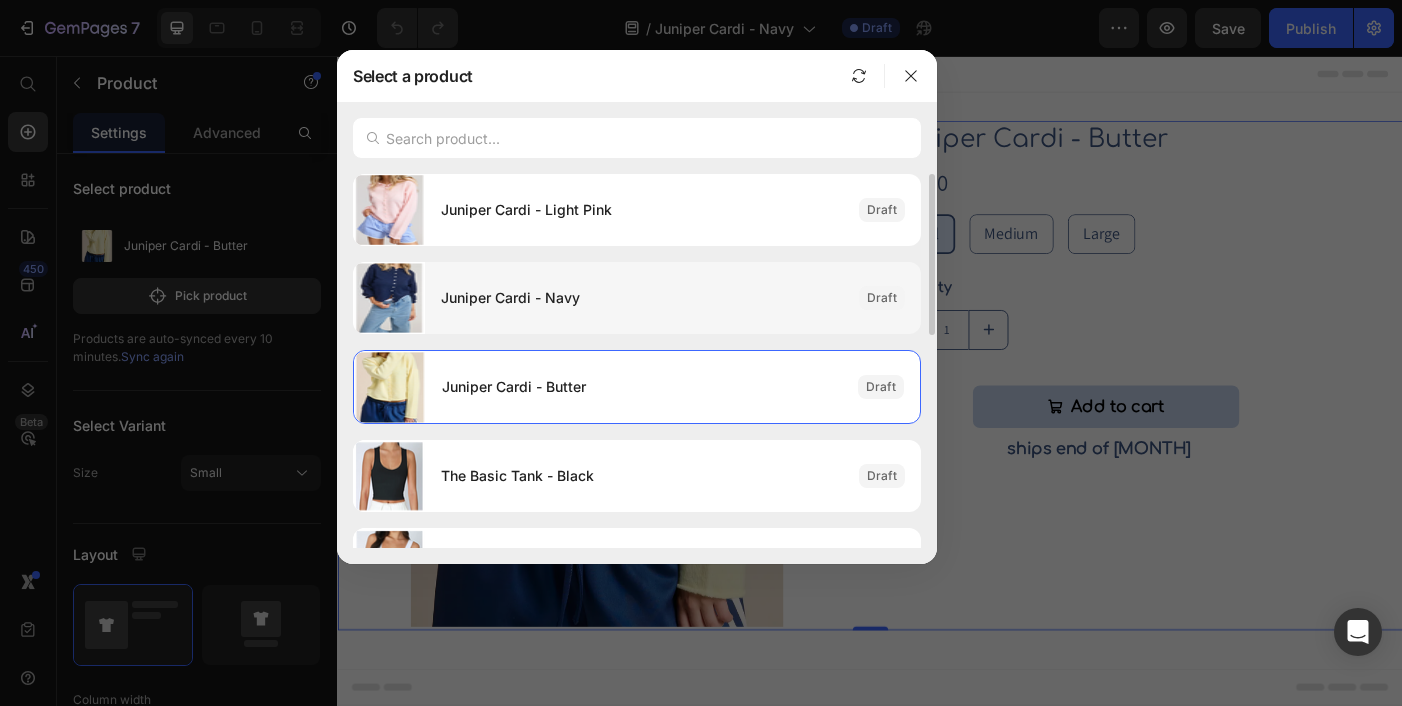 click on "[BRAND] [PRODUCT] - [COLOR]" at bounding box center [642, 298] 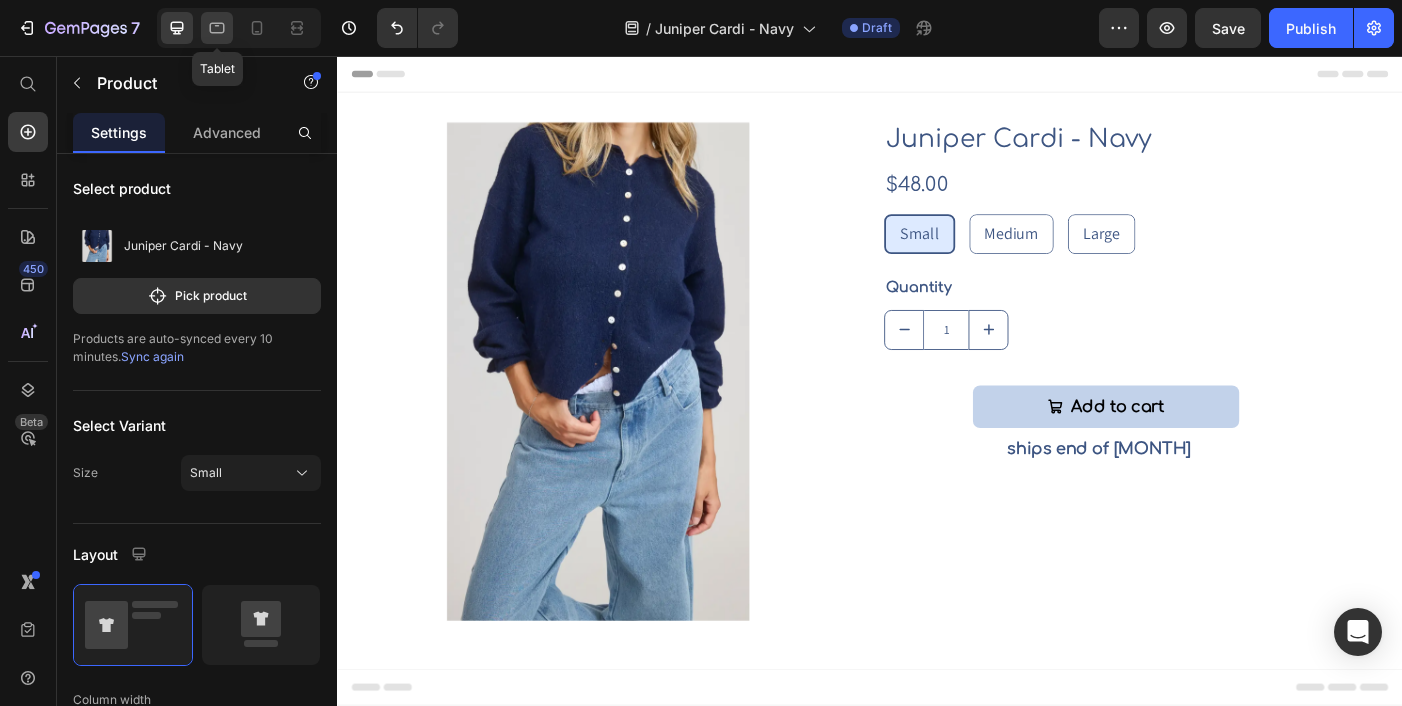 click 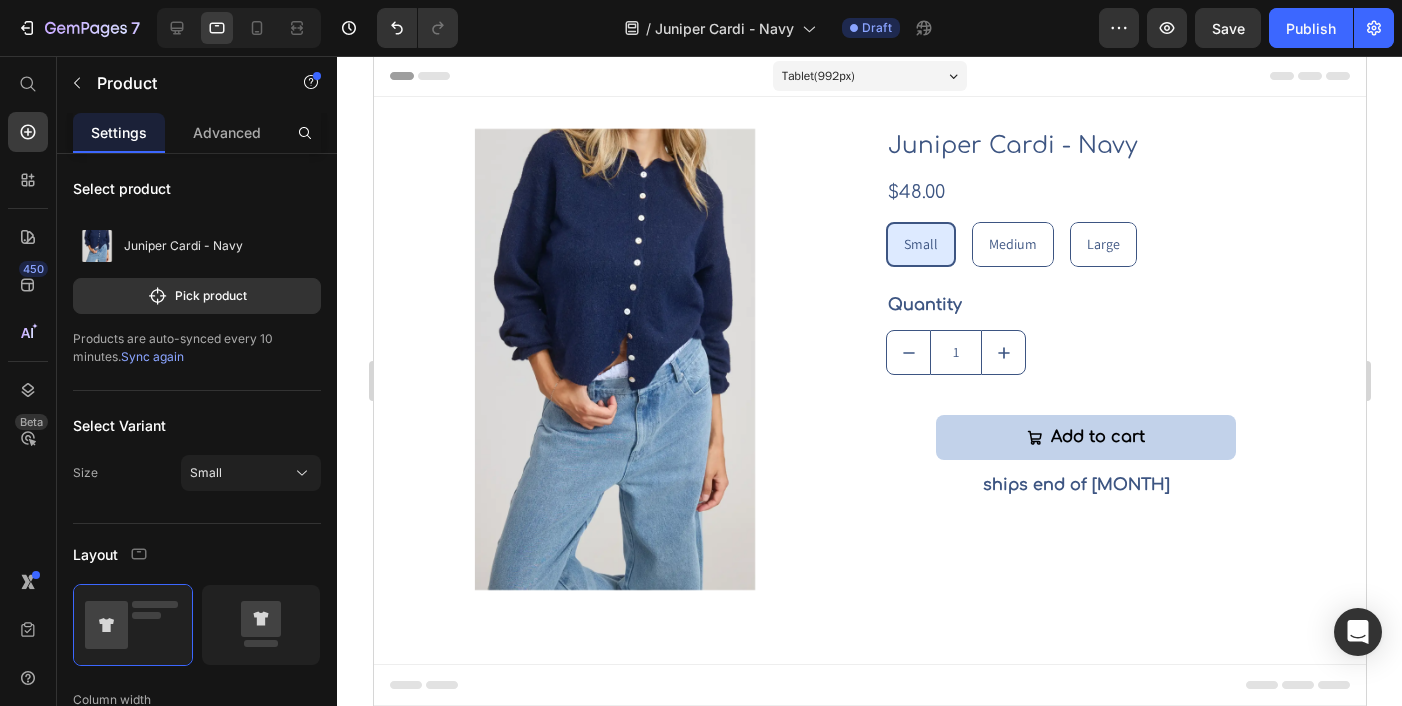 scroll, scrollTop: 3, scrollLeft: 0, axis: vertical 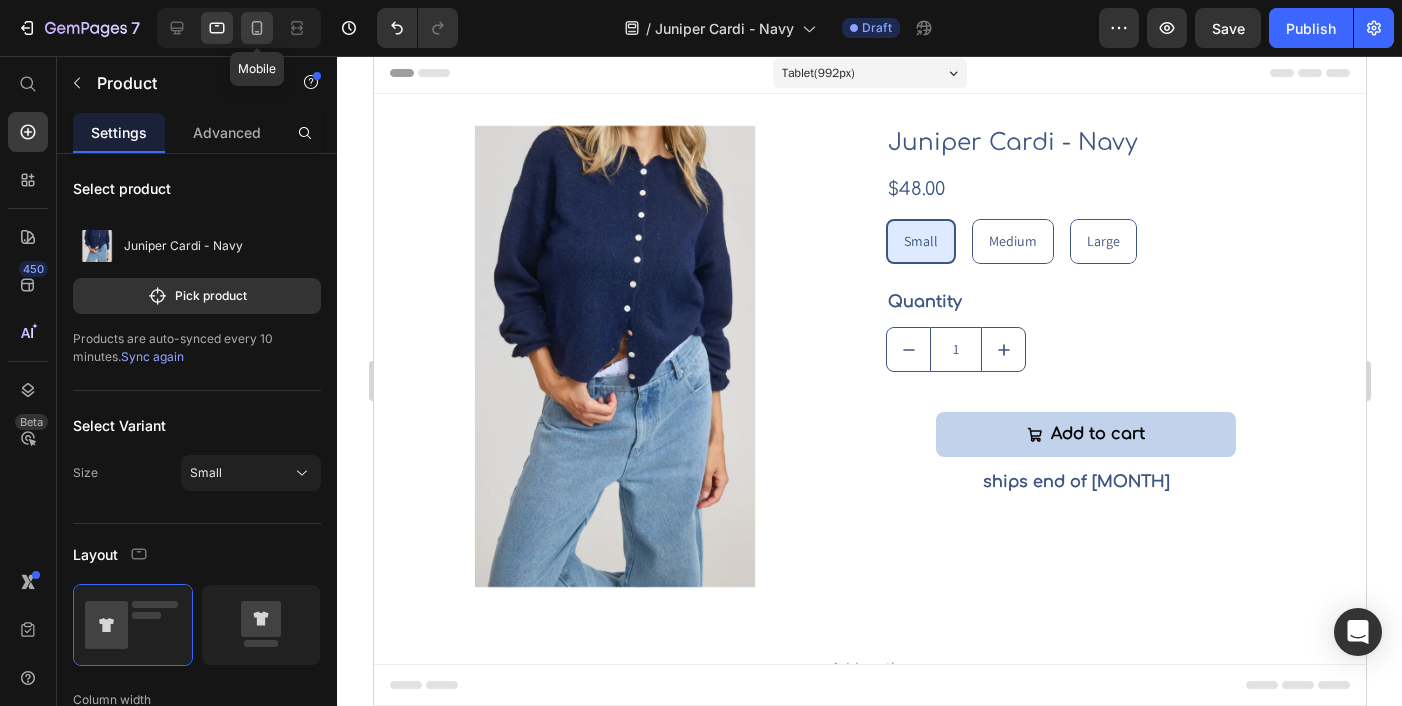 click 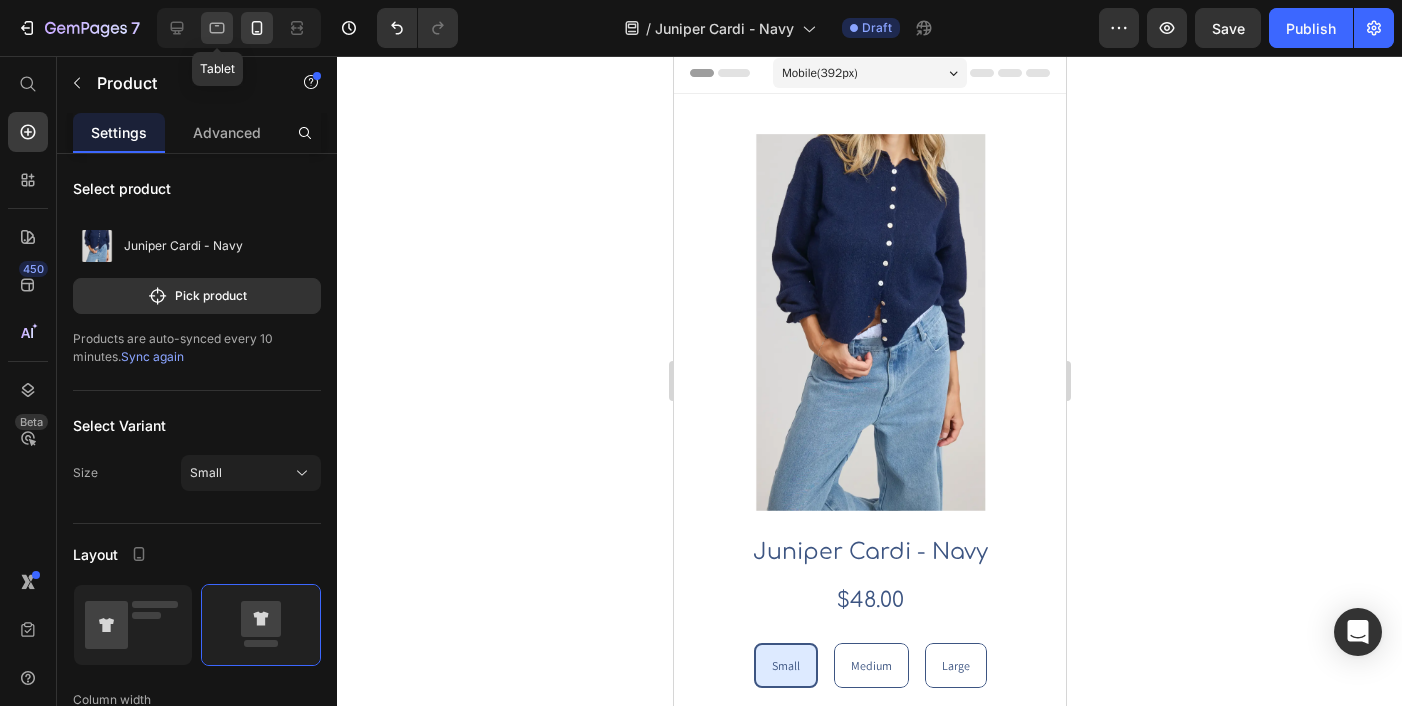 click 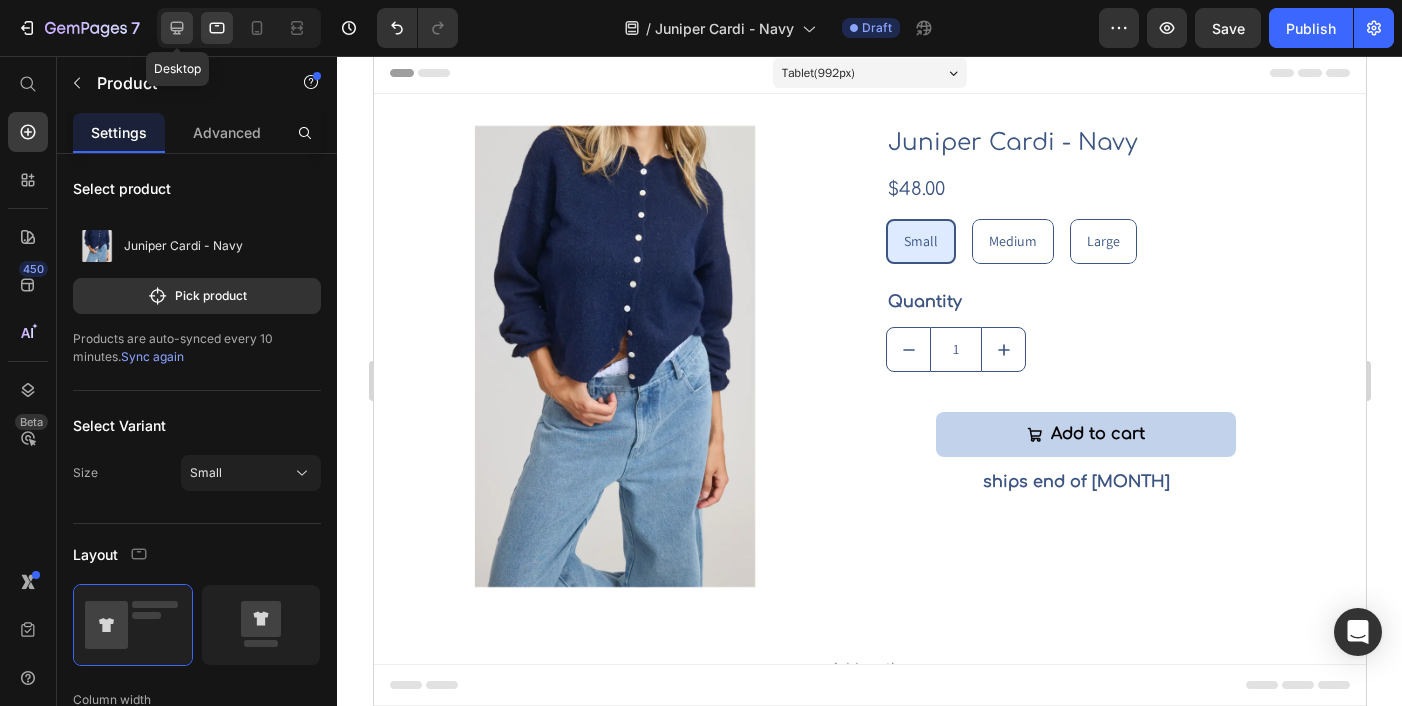 click 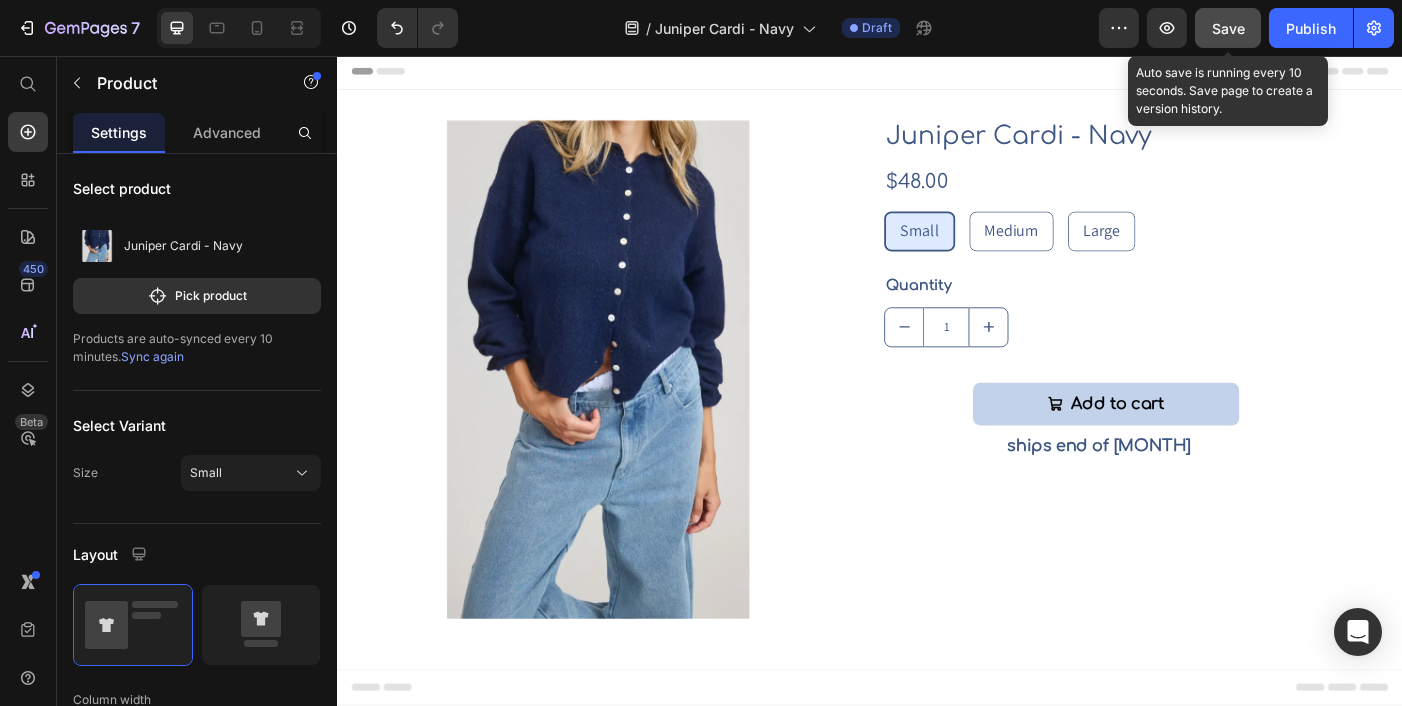 click on "Save" at bounding box center (1228, 28) 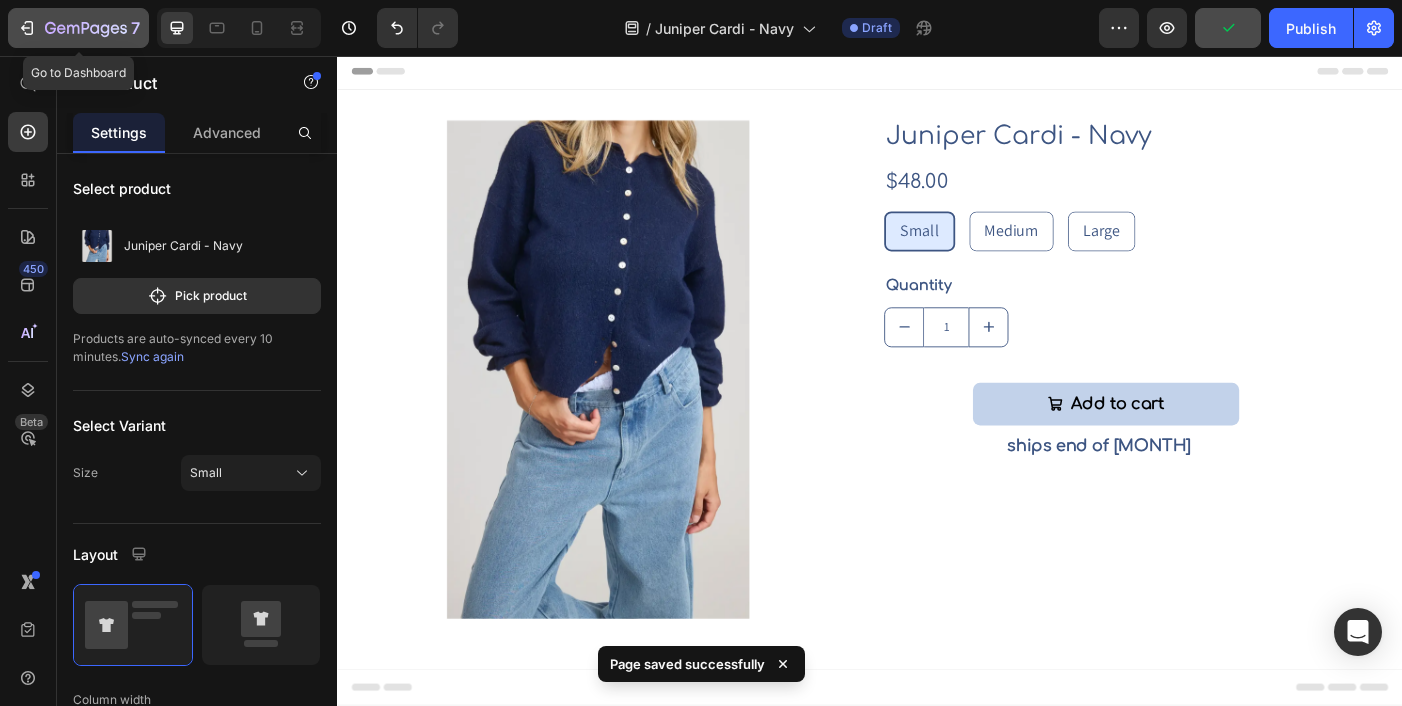 click 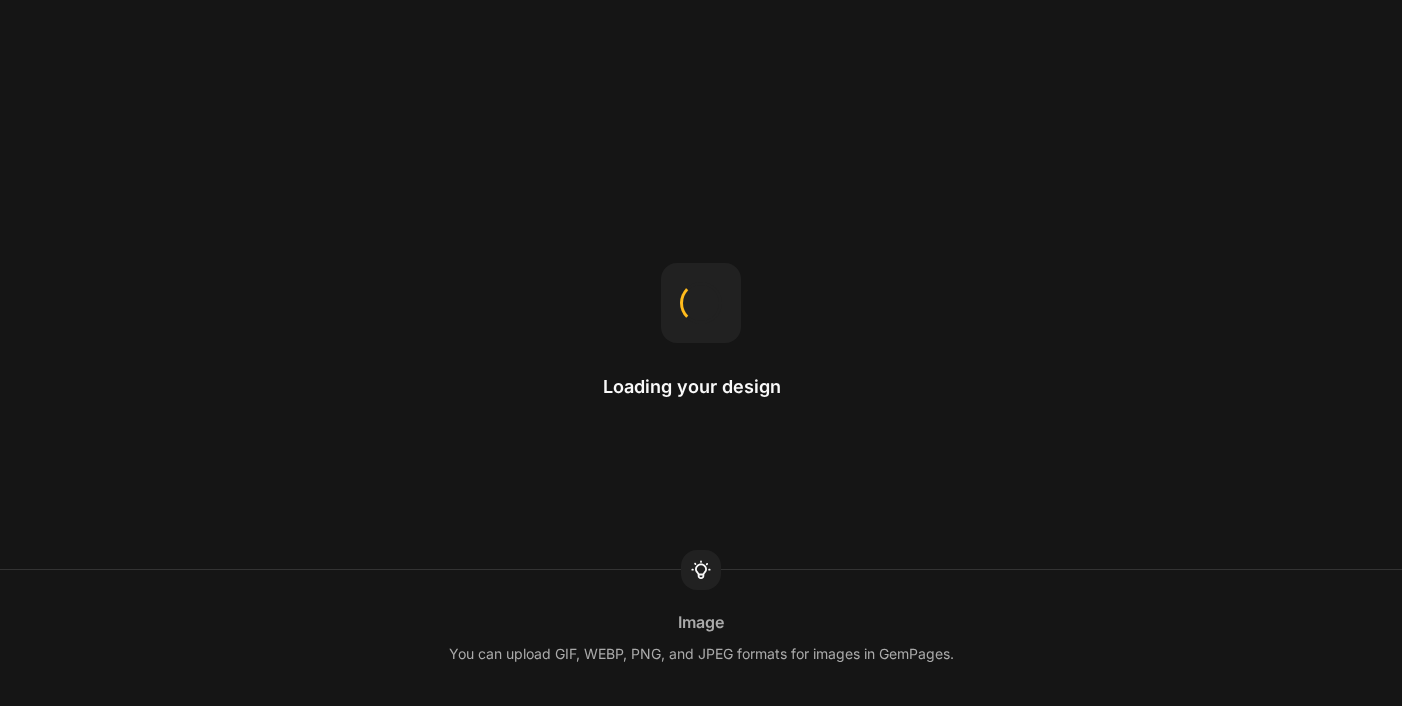 scroll, scrollTop: 0, scrollLeft: 0, axis: both 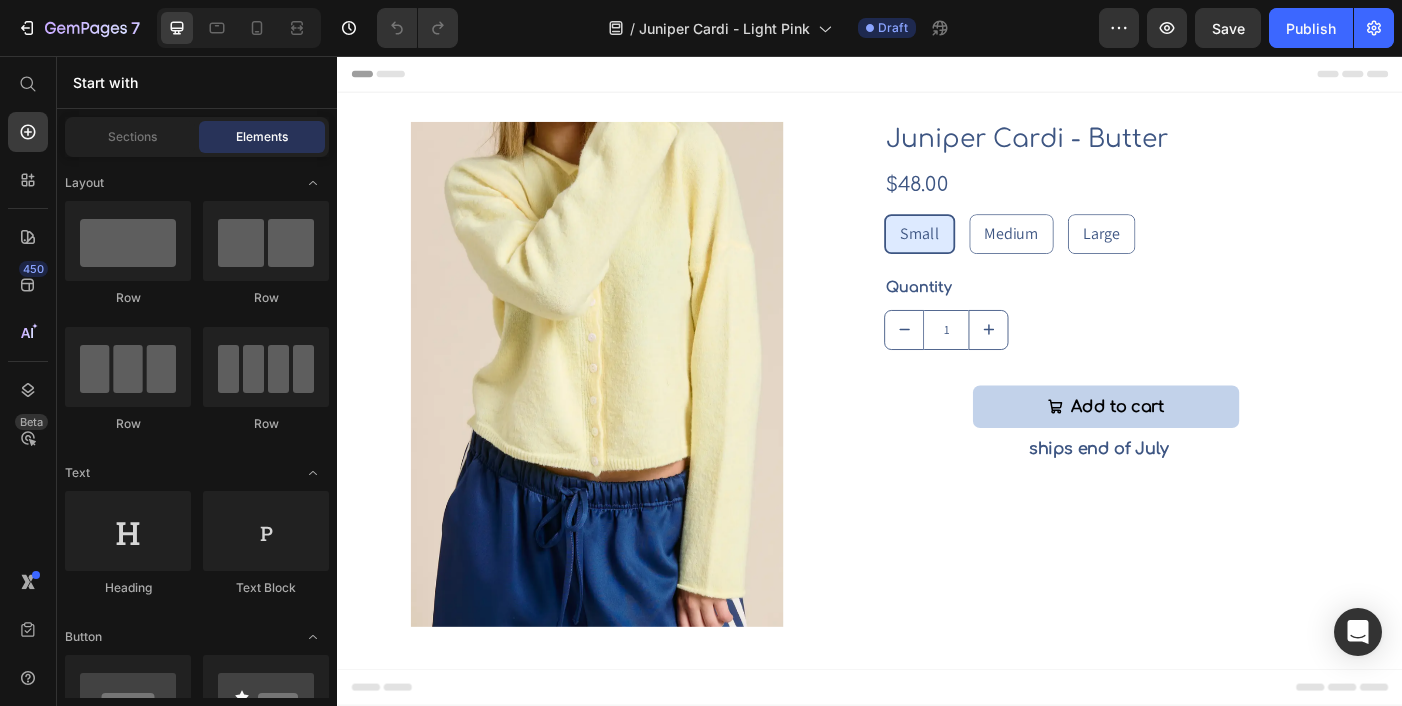 click at bounding box center (629, 411) 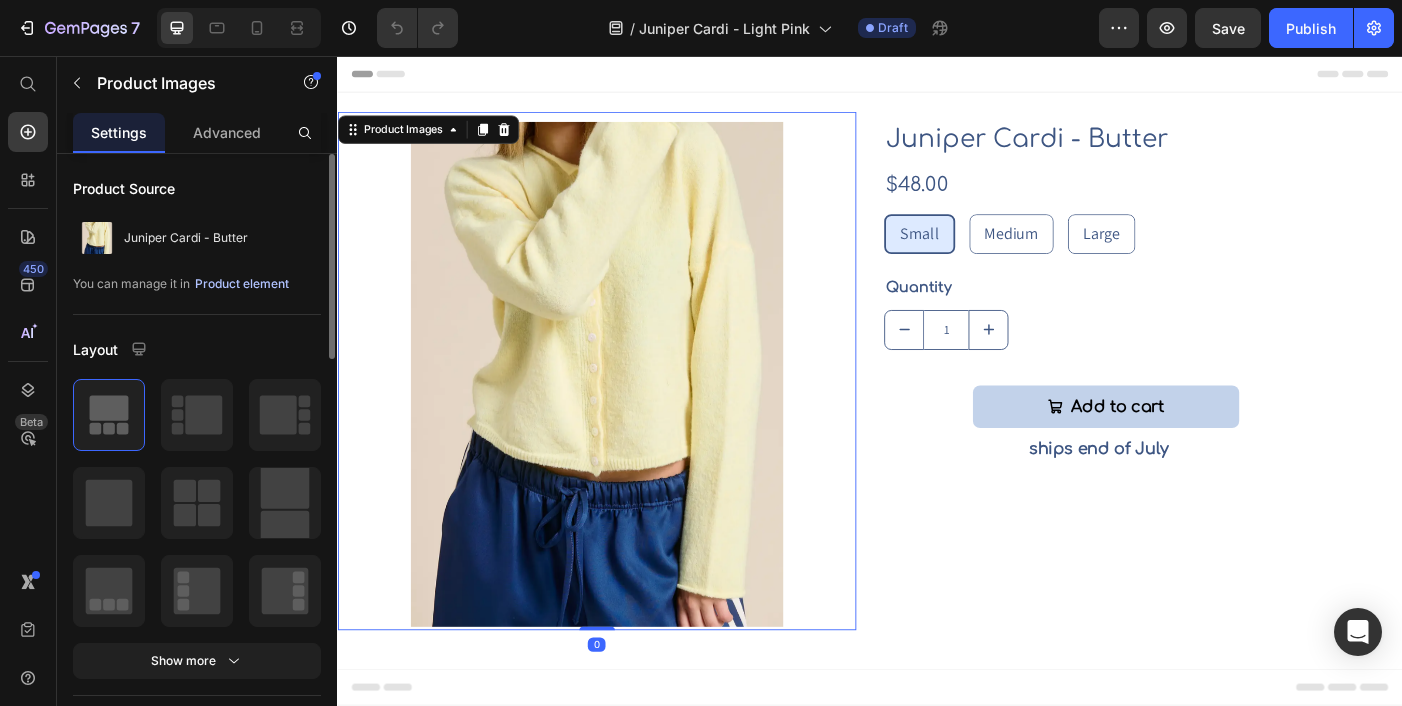 click on "Product element" at bounding box center (242, 284) 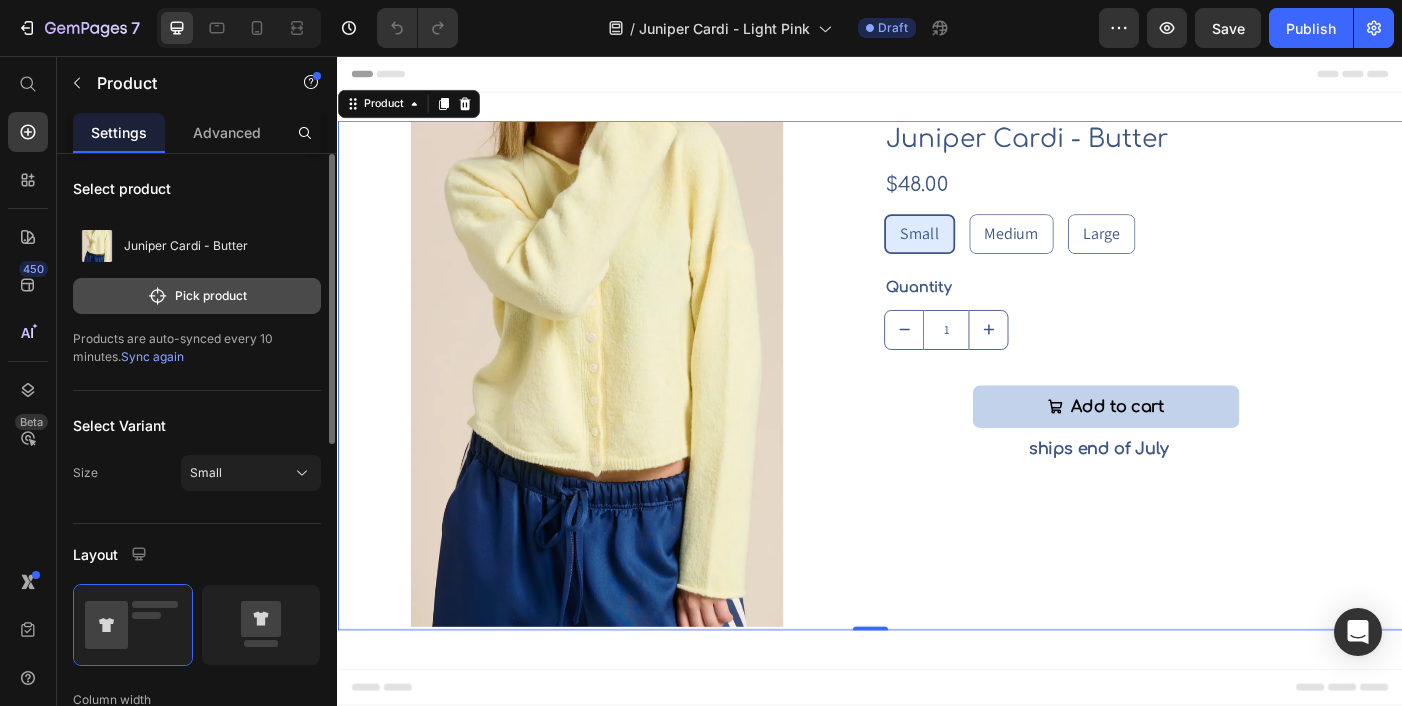 click on "Pick product" at bounding box center (197, 296) 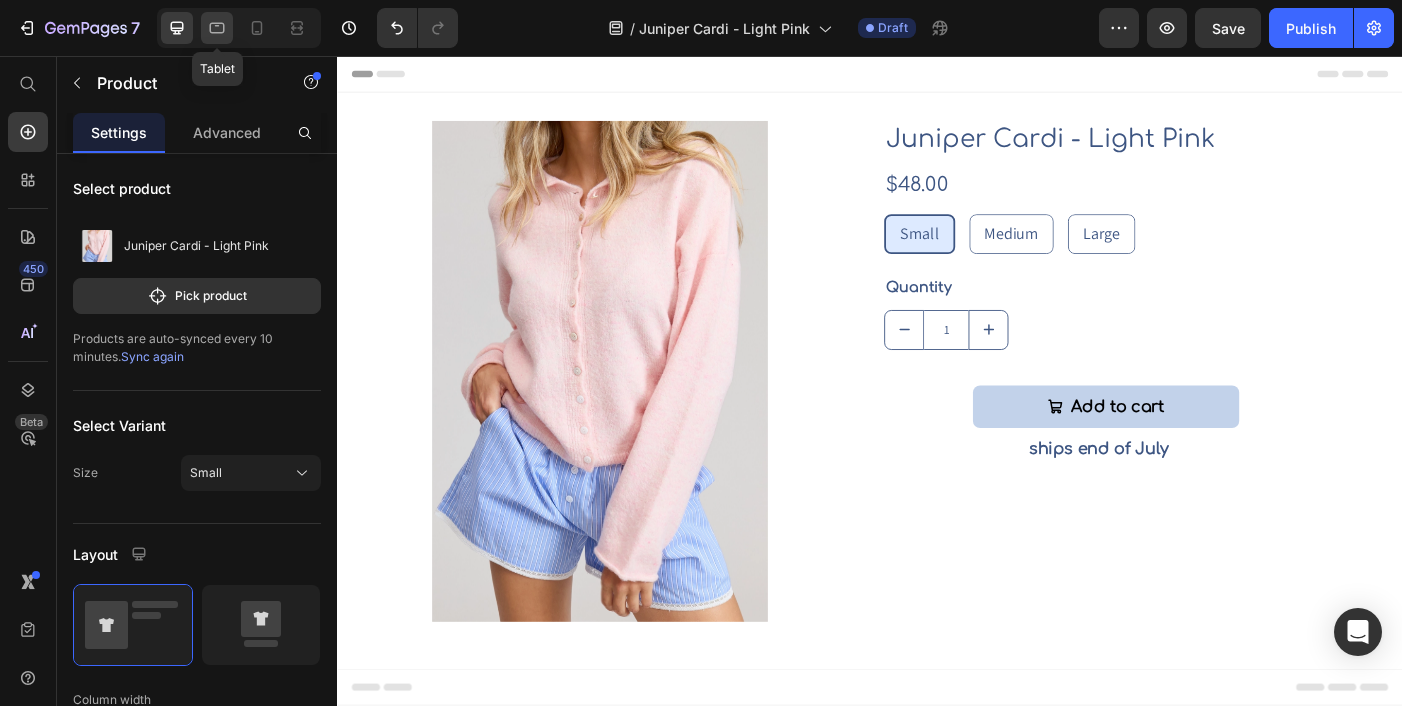 click 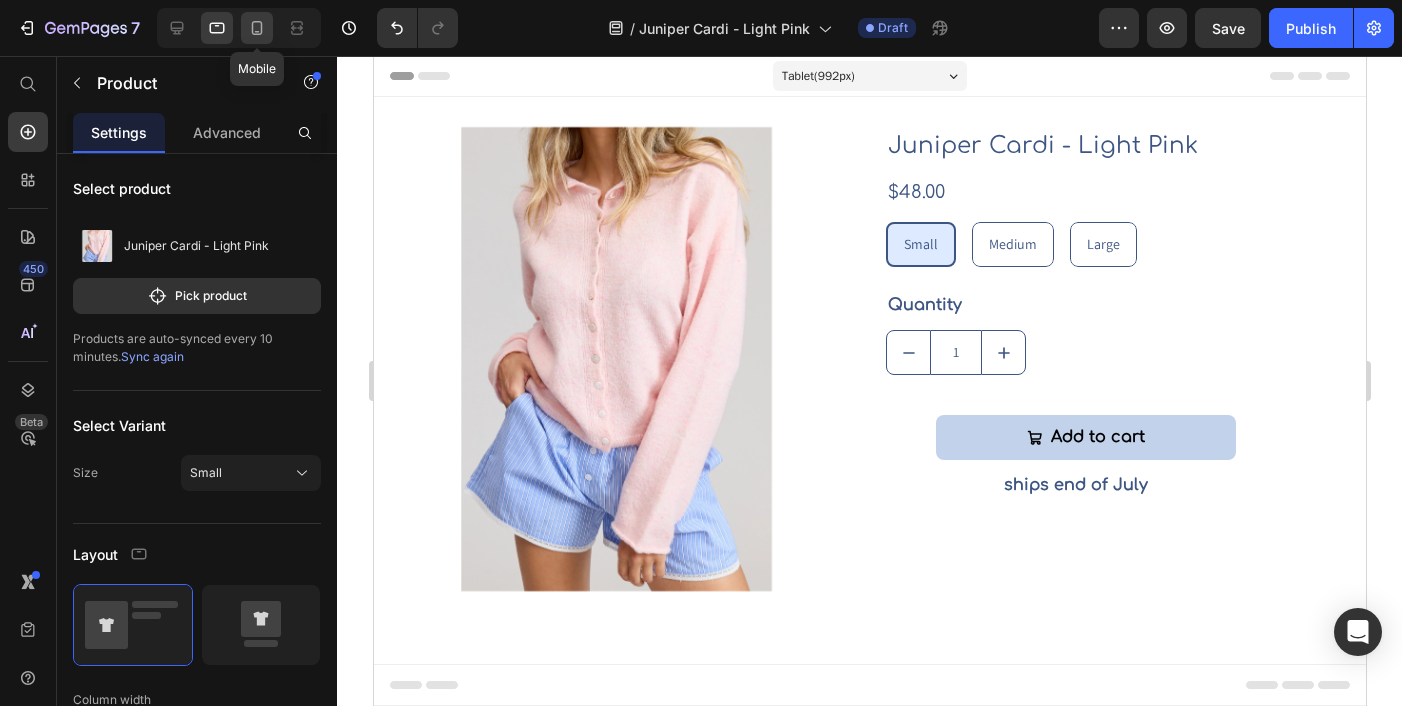 scroll, scrollTop: 3, scrollLeft: 0, axis: vertical 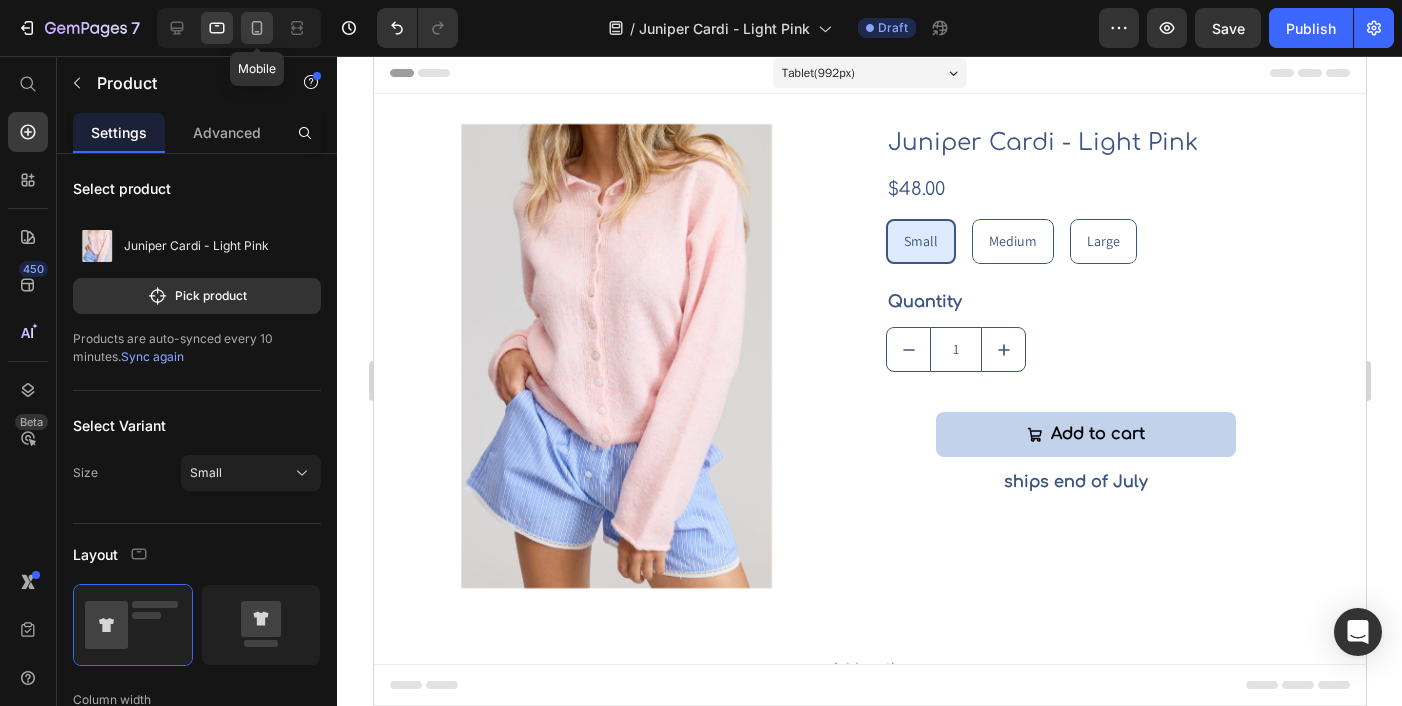 click 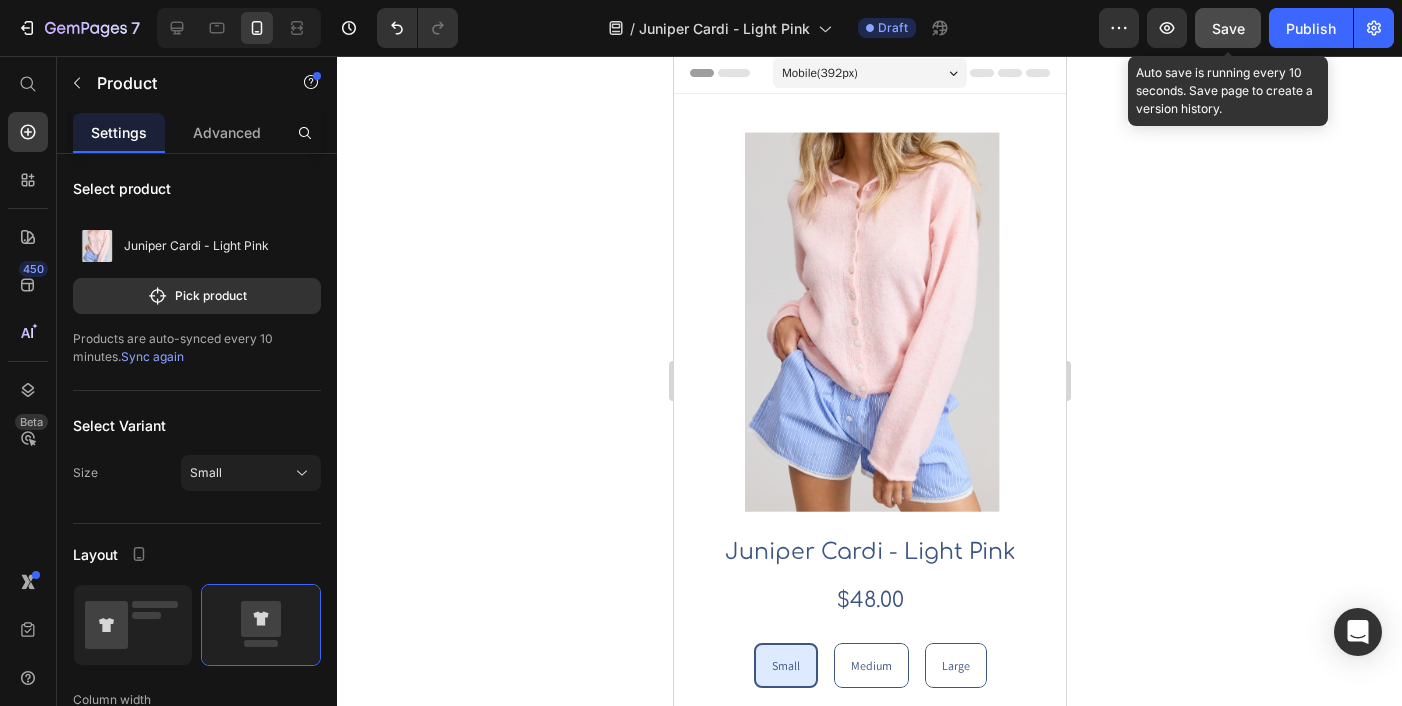 click on "Save" at bounding box center [1228, 28] 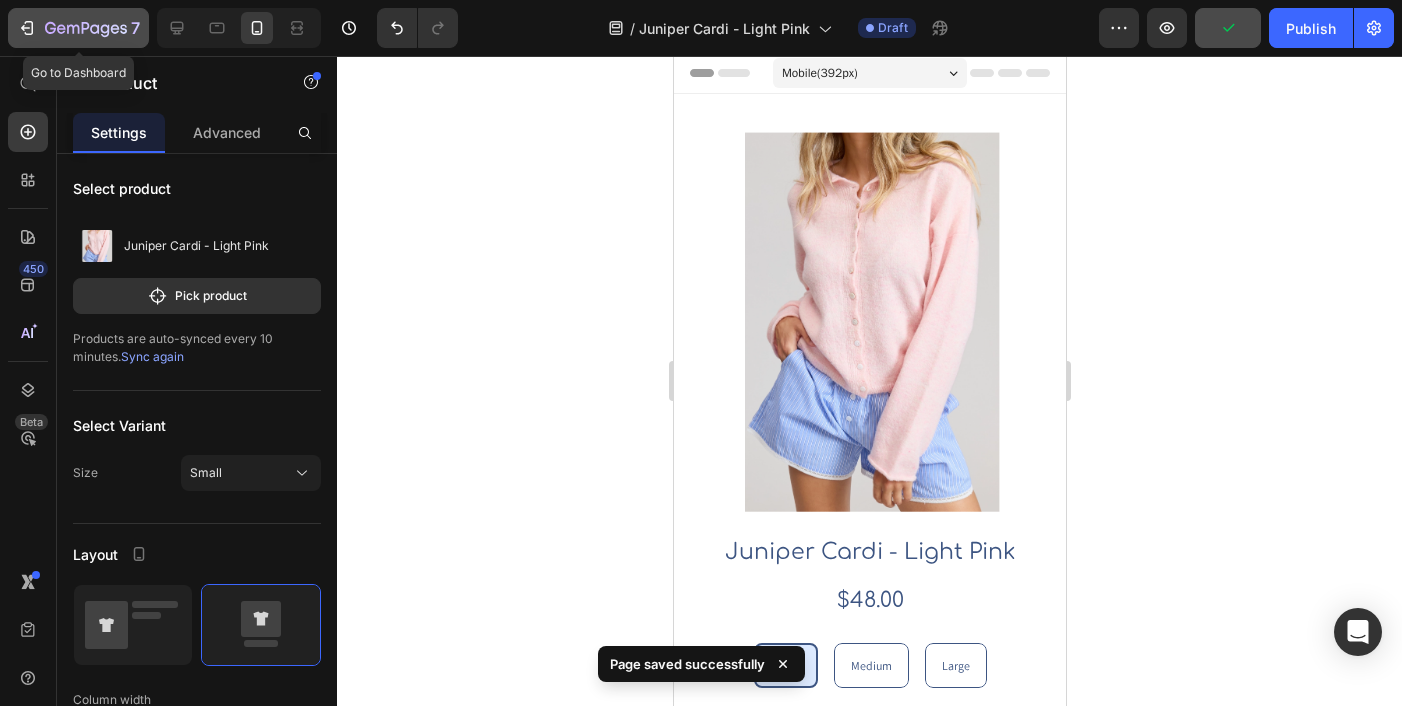 click 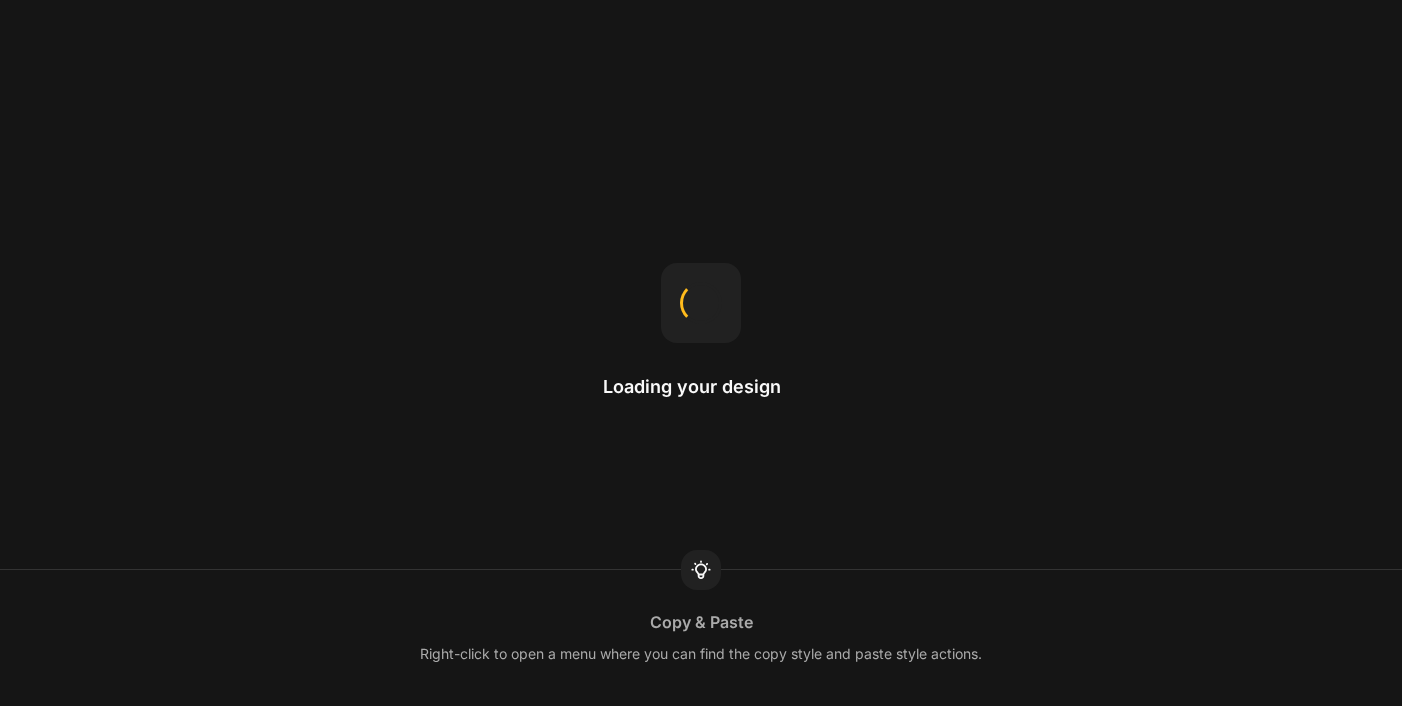 scroll, scrollTop: 0, scrollLeft: 0, axis: both 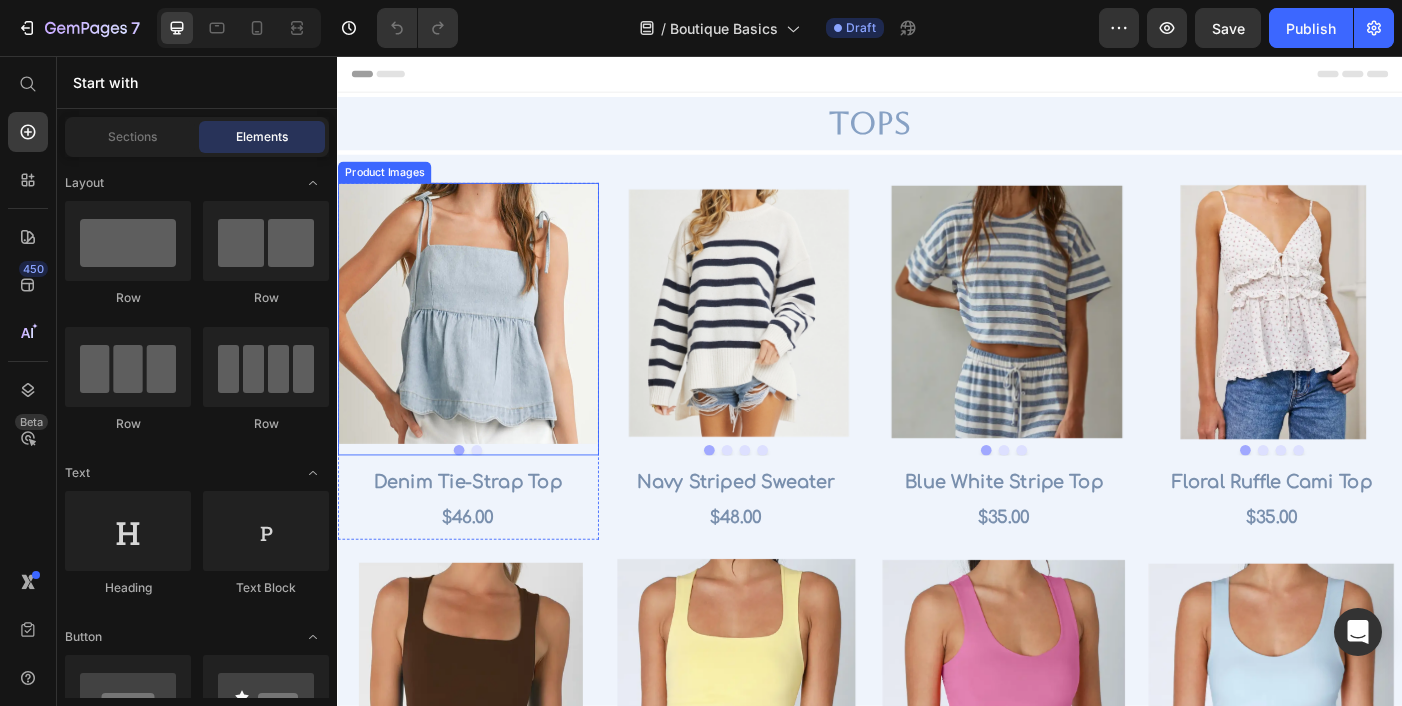 click at bounding box center [484, 346] 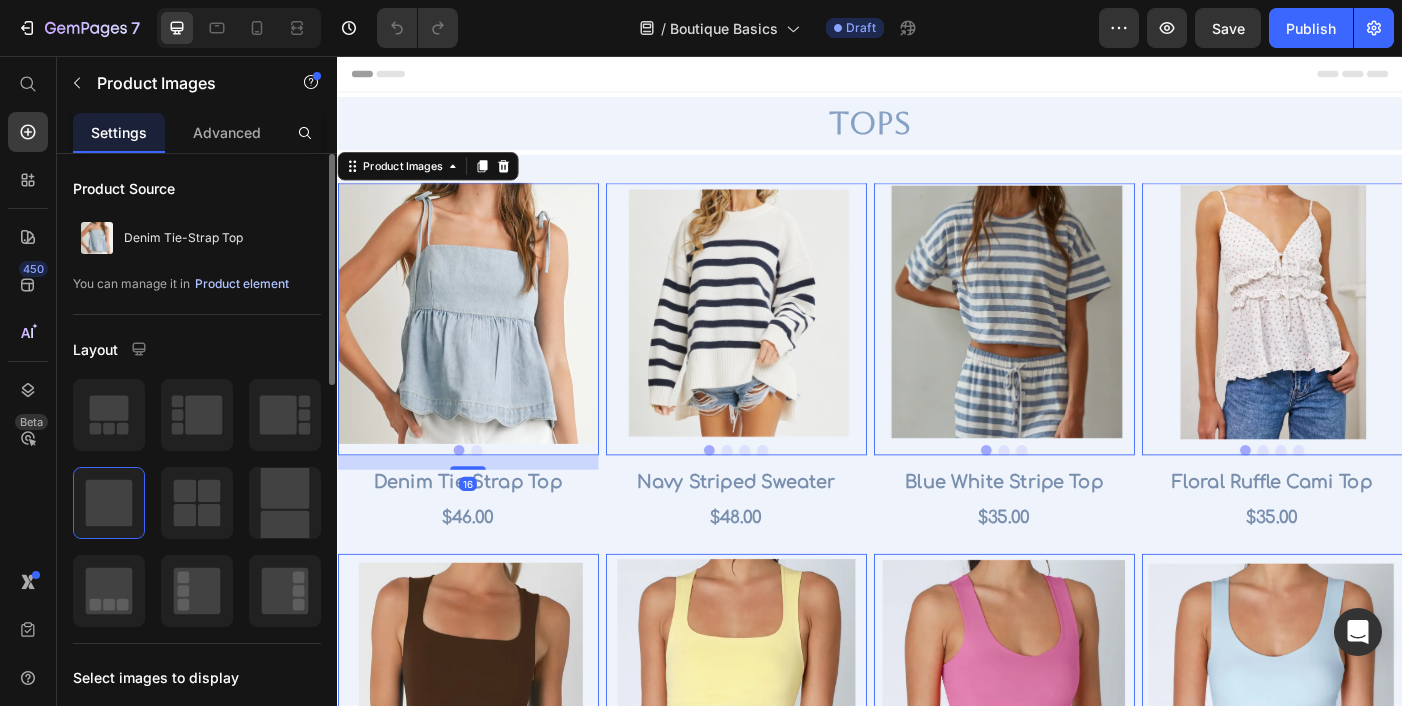click on "Product element" at bounding box center (242, 284) 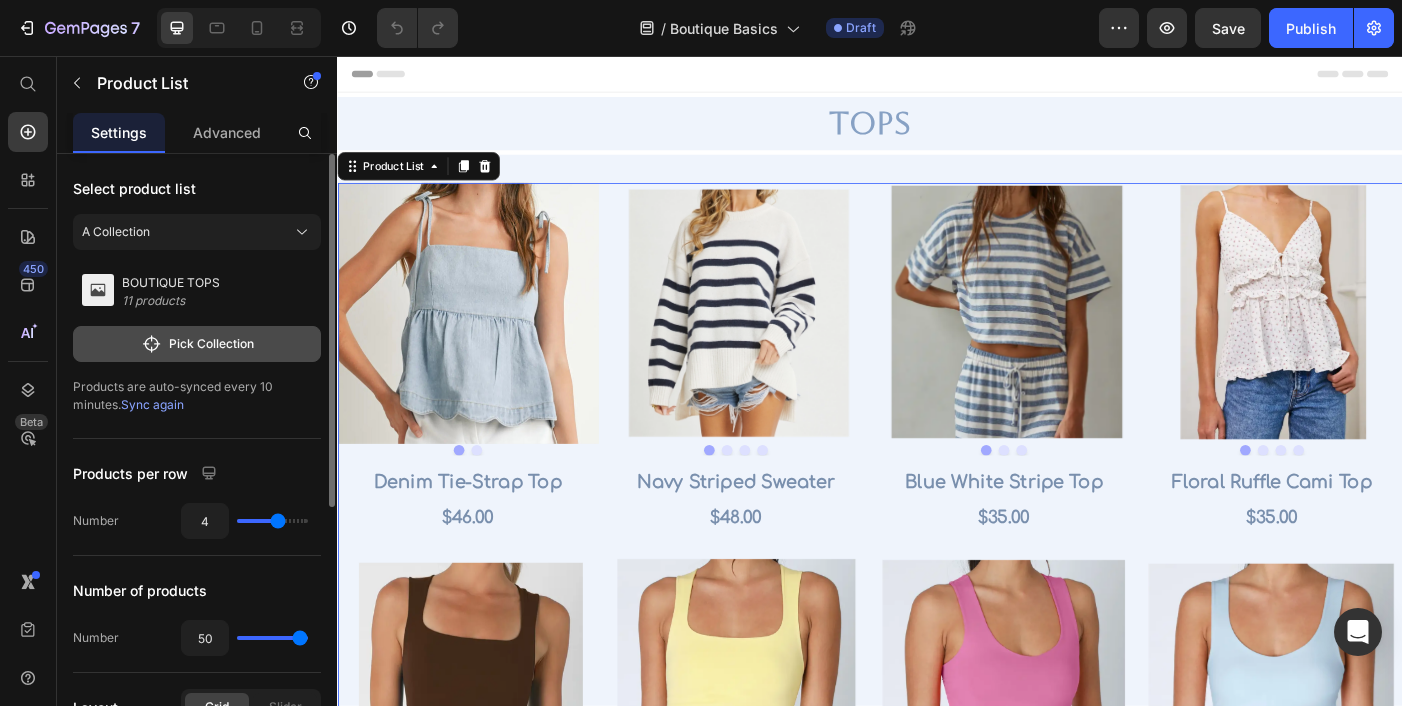 click on "Pick Collection" at bounding box center (197, 344) 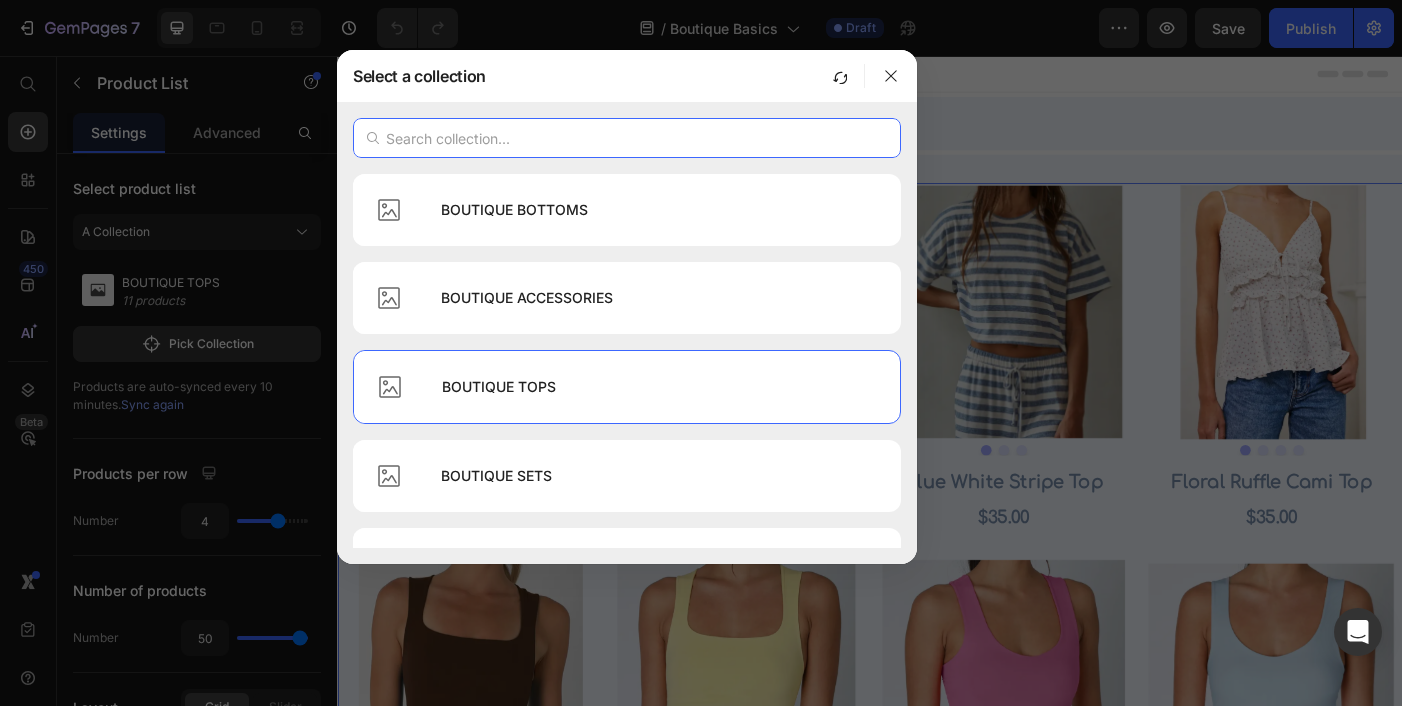 click at bounding box center [627, 138] 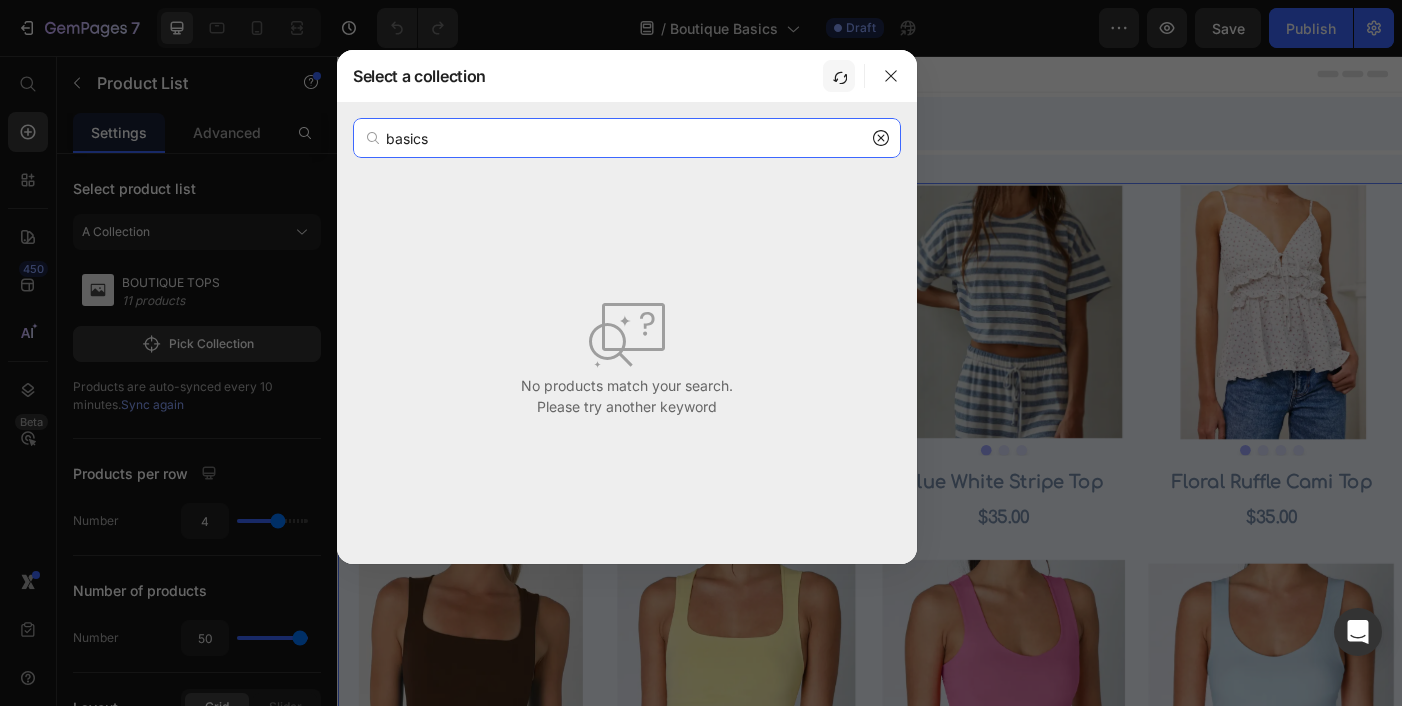 type on "basics" 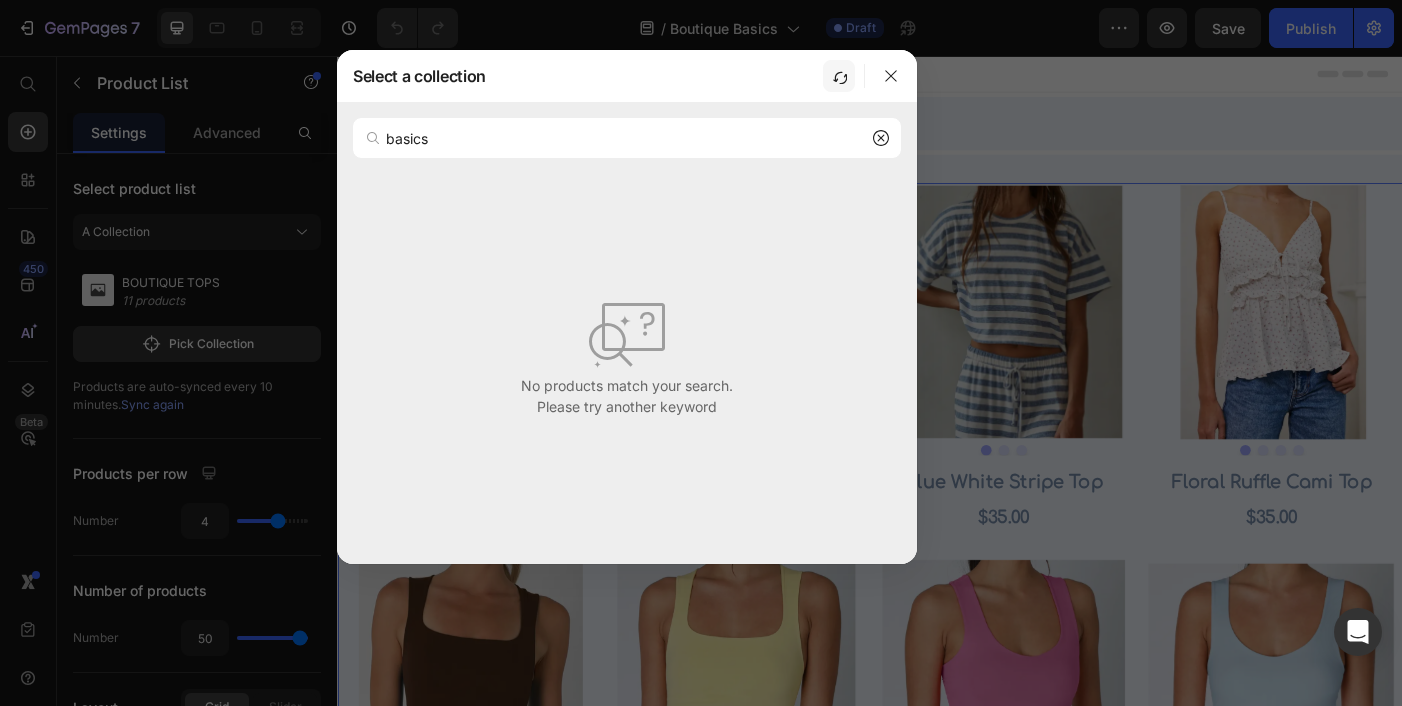 click 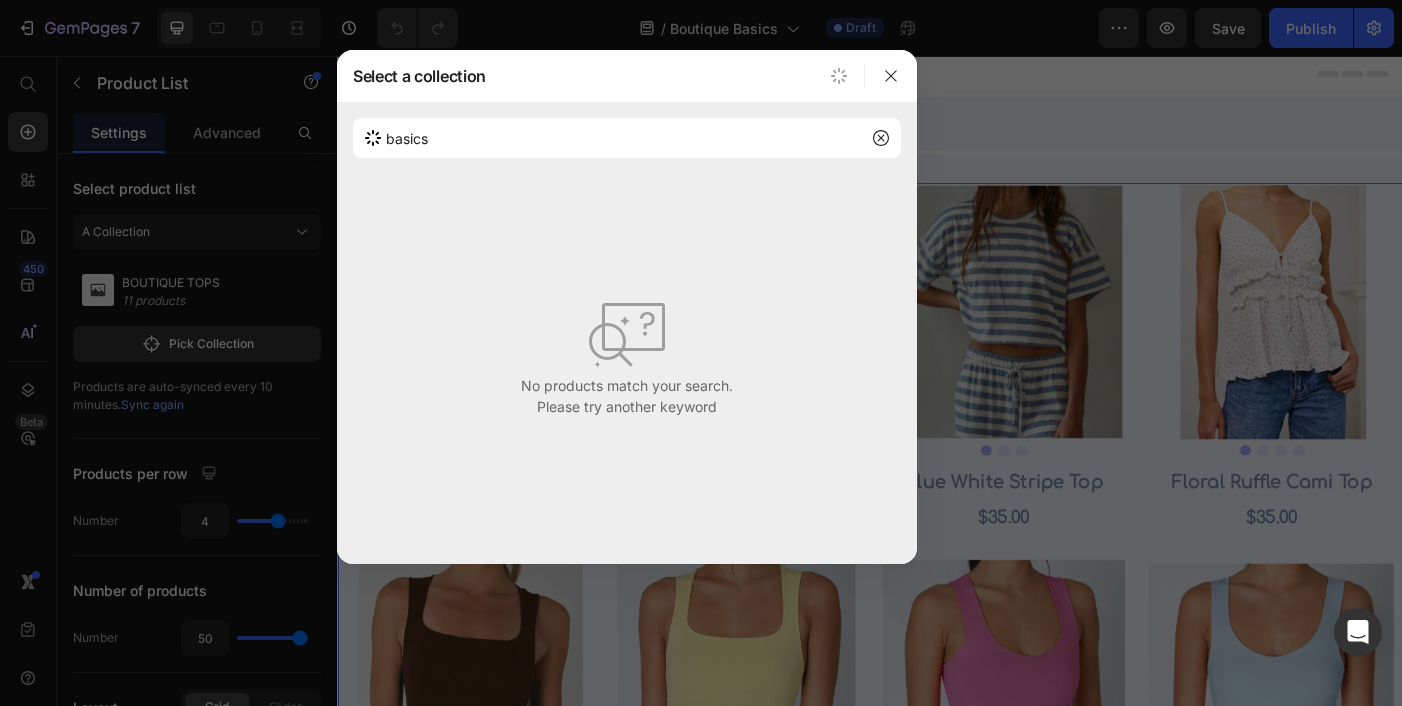 click 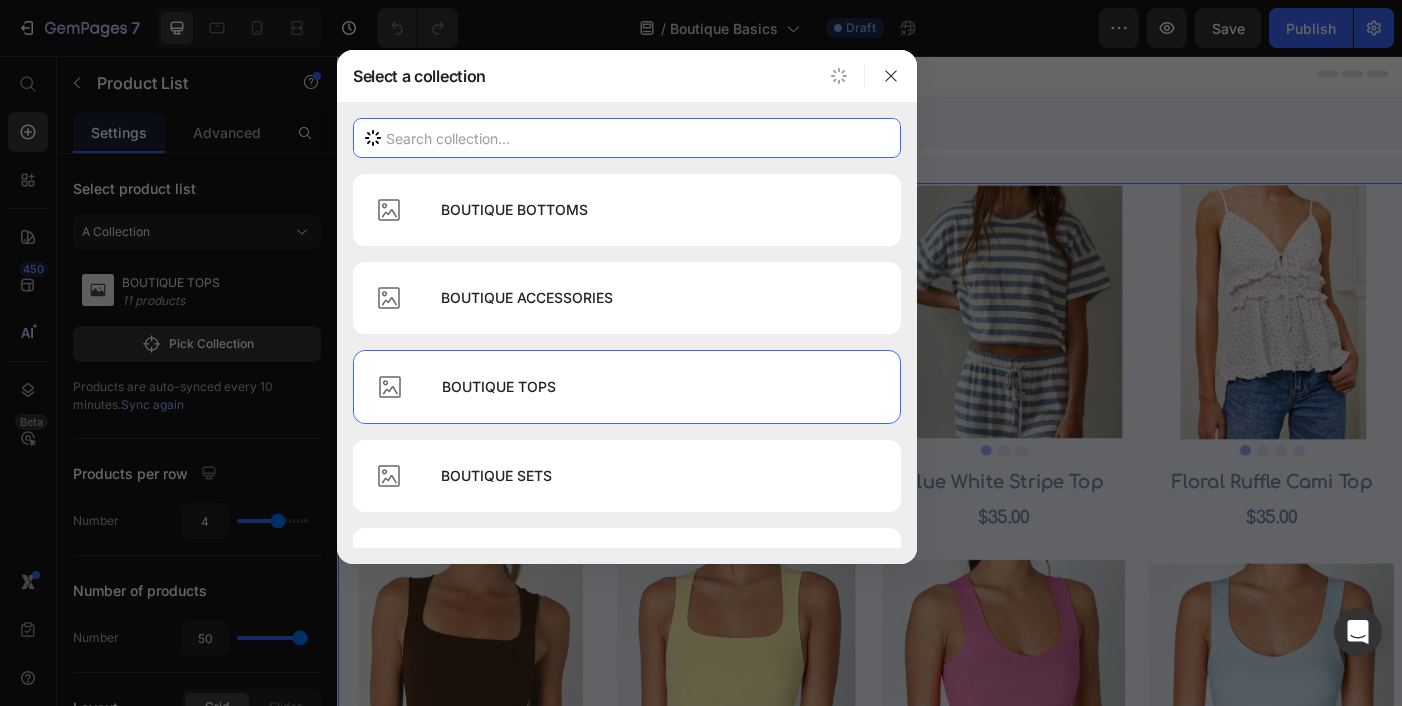 click at bounding box center (627, 138) 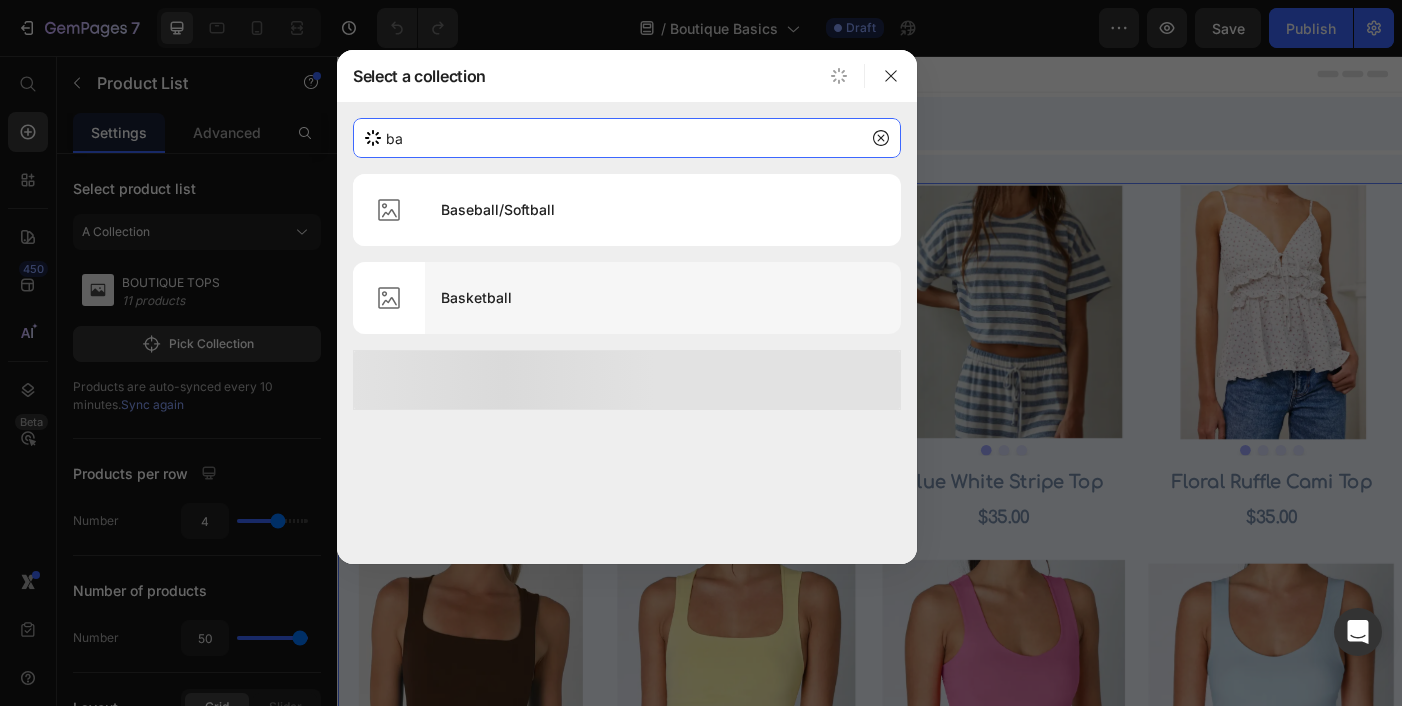 type on "b" 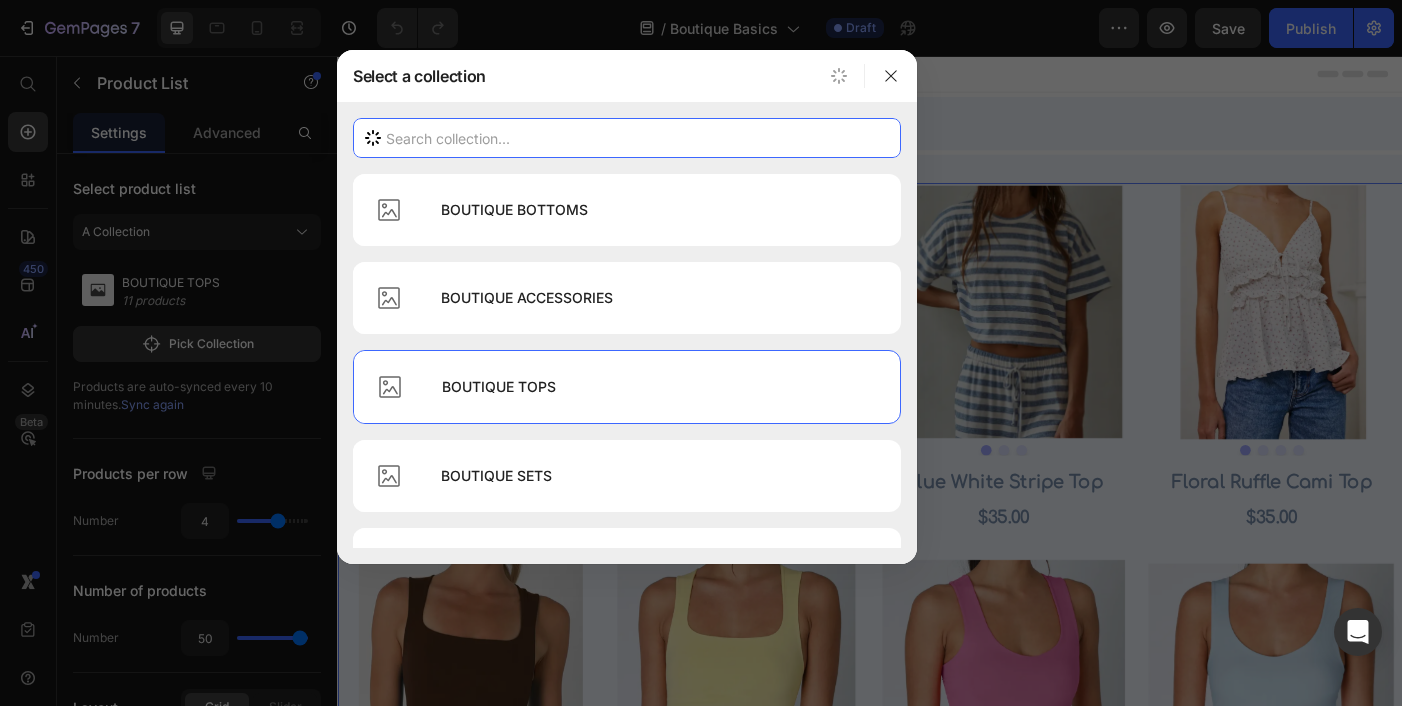 click at bounding box center (627, 138) 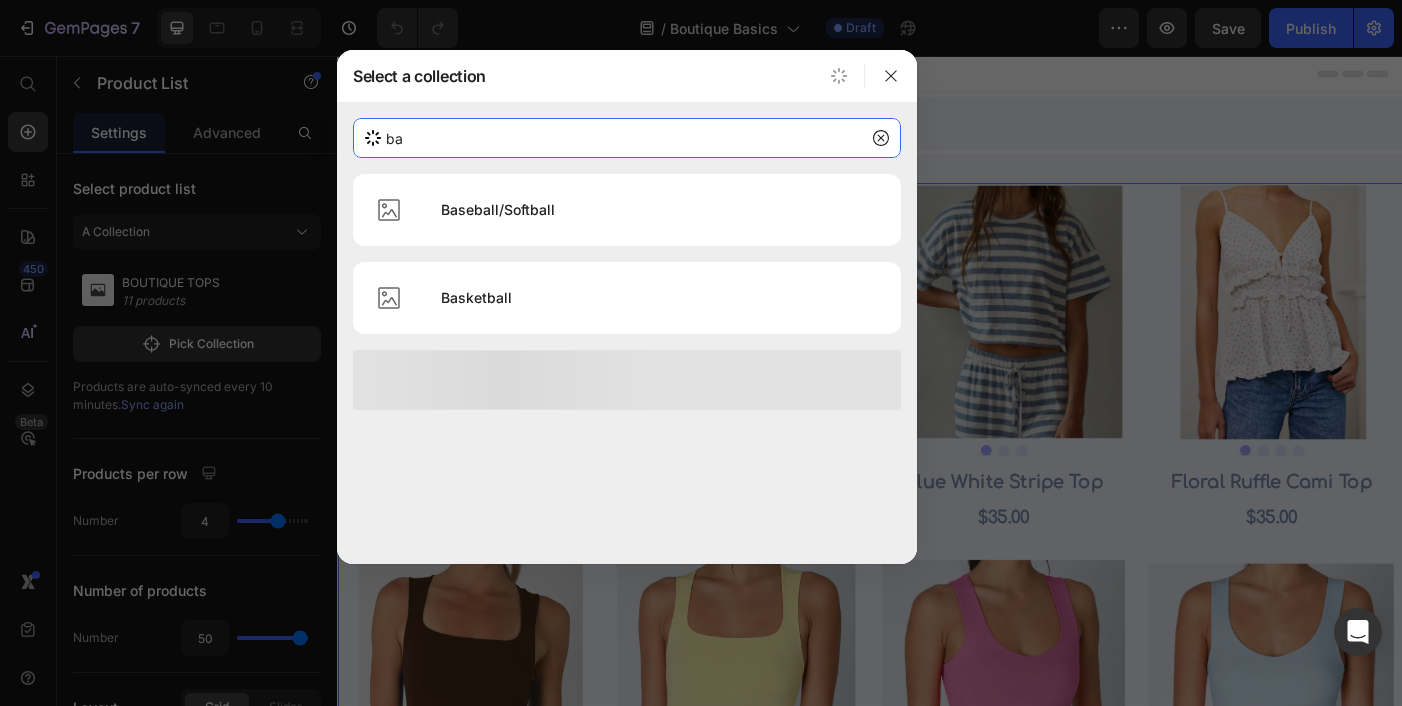 type on "b" 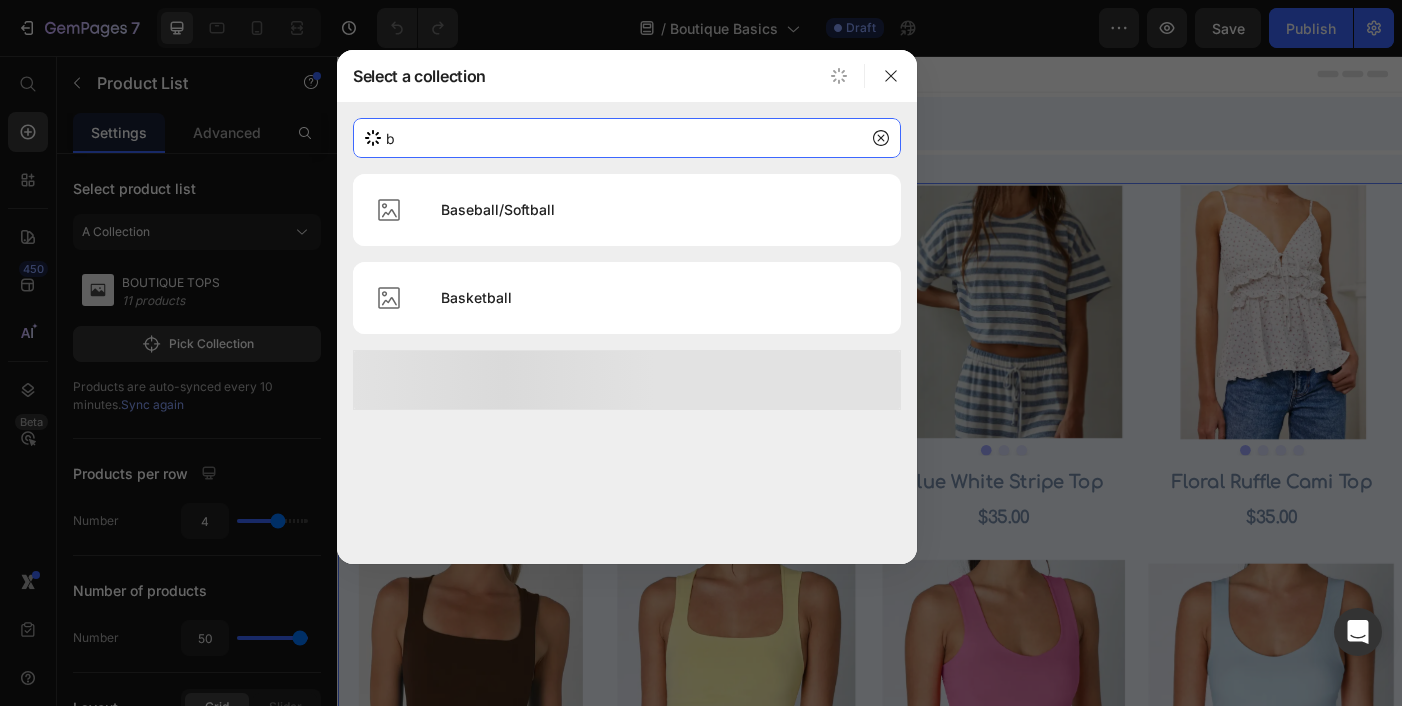 type 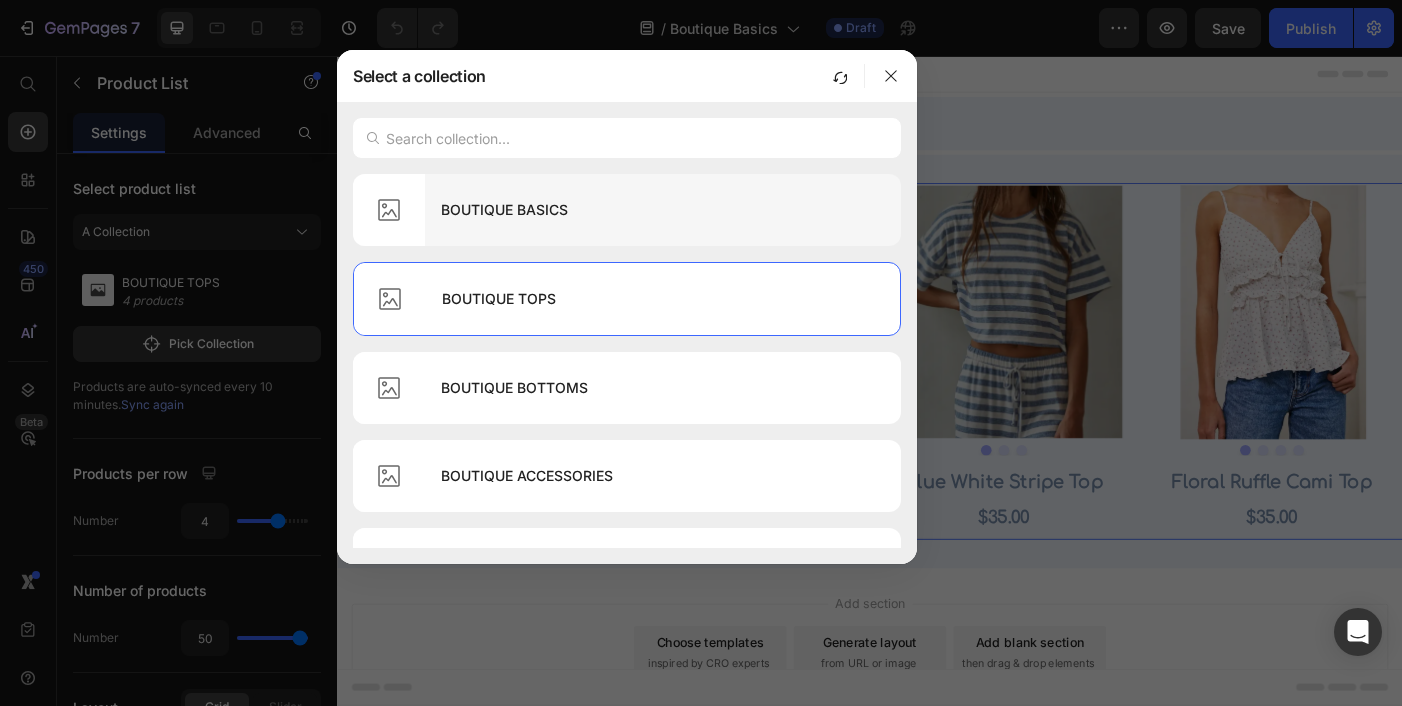 click on "BOUTIQUE BASICS" at bounding box center (663, 210) 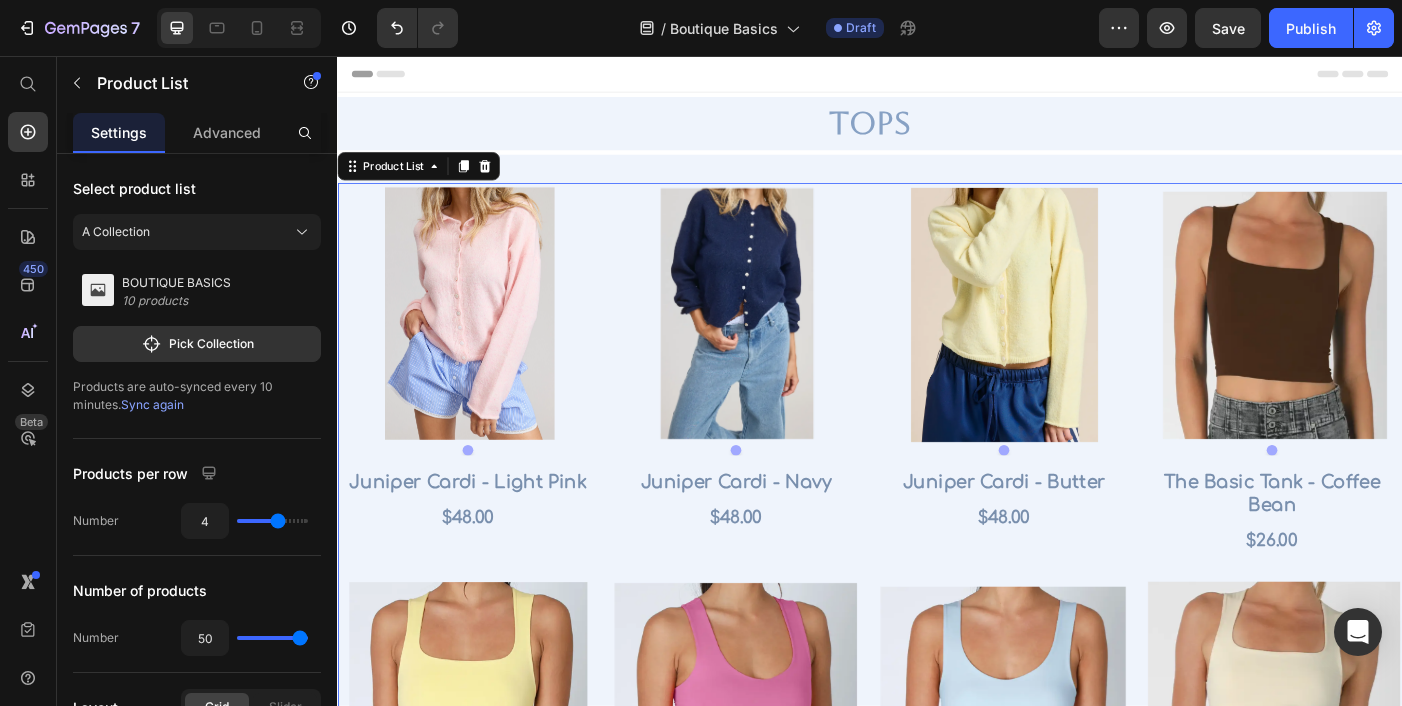 click on "Product Images Juniper Cardi - Light Pink Product Title $48.00 Product Price Row Row Product Images Juniper Cardi - Navy Product Title $48.00 Product Price Row Row Product Images Juniper Cardi - Butter Product Title $48.00 Product Price Row Row Product Images The Basic Tank - Coffee Bean Product Title $26.00 Product Price Row Row Product Images The Basic Tank - Lemon Product Title $26.00 Product Price Row Row Product Images The Basic Tank - Azalea Pink Product Title $26.00 Product Price Row Row Product Images The Basic Tank - Breezy Blue Product Title $26.00 Product Price Row Row Product Images The Basic Tank - Butter Cream Product Title $26.00 Product Price Row Row Product Images The Basic Tank - Black Product Title $26.00 Product Price Row Row Product Images The Basic Tank - White Product Title $26.00 Product Price Row Row" at bounding box center [937, 843] 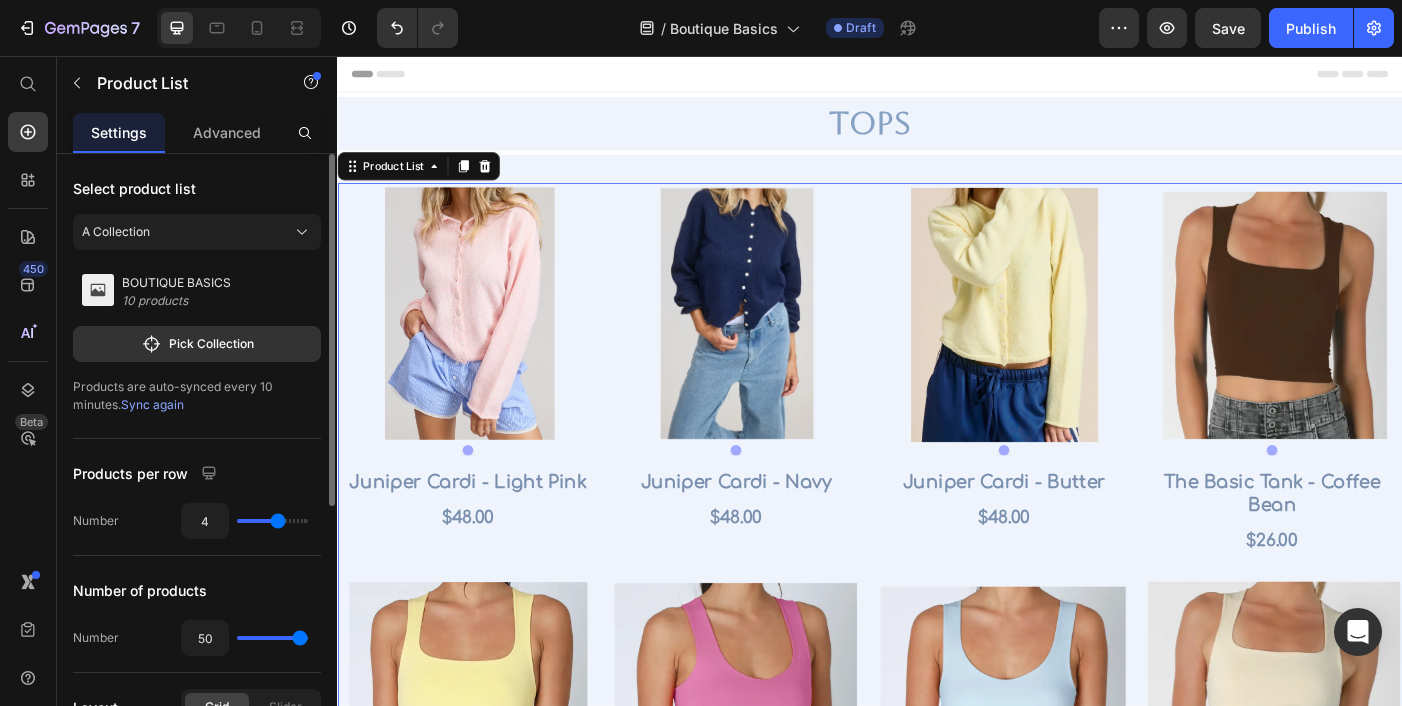 type on "3" 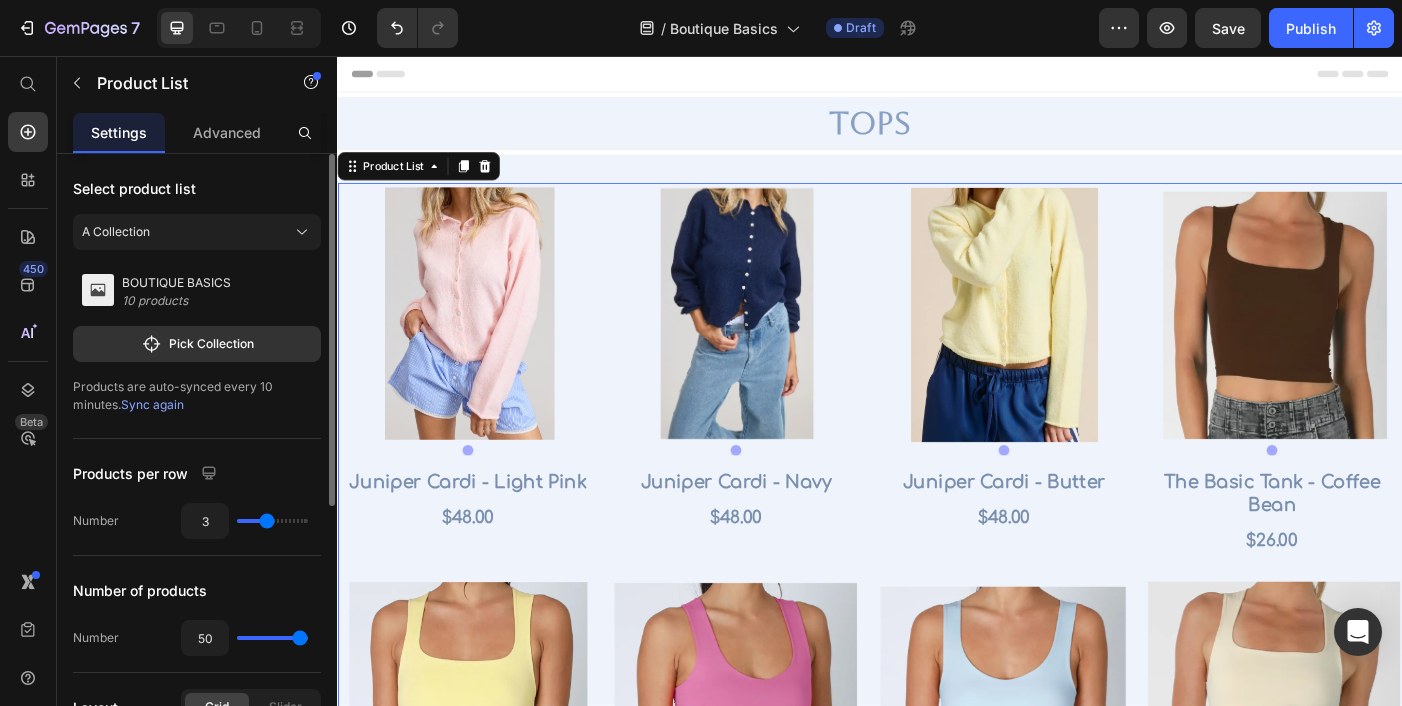 drag, startPoint x: 277, startPoint y: 520, endPoint x: 261, endPoint y: 520, distance: 16 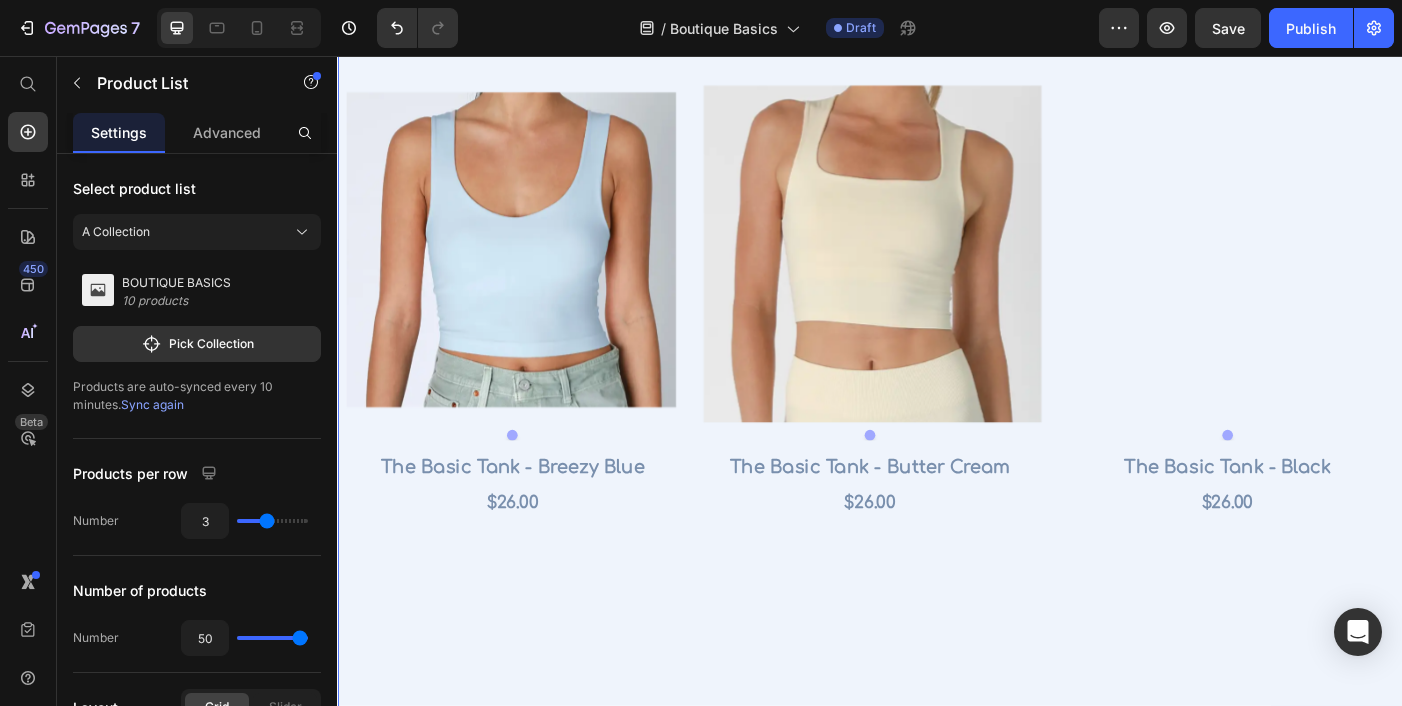 scroll, scrollTop: 0, scrollLeft: 0, axis: both 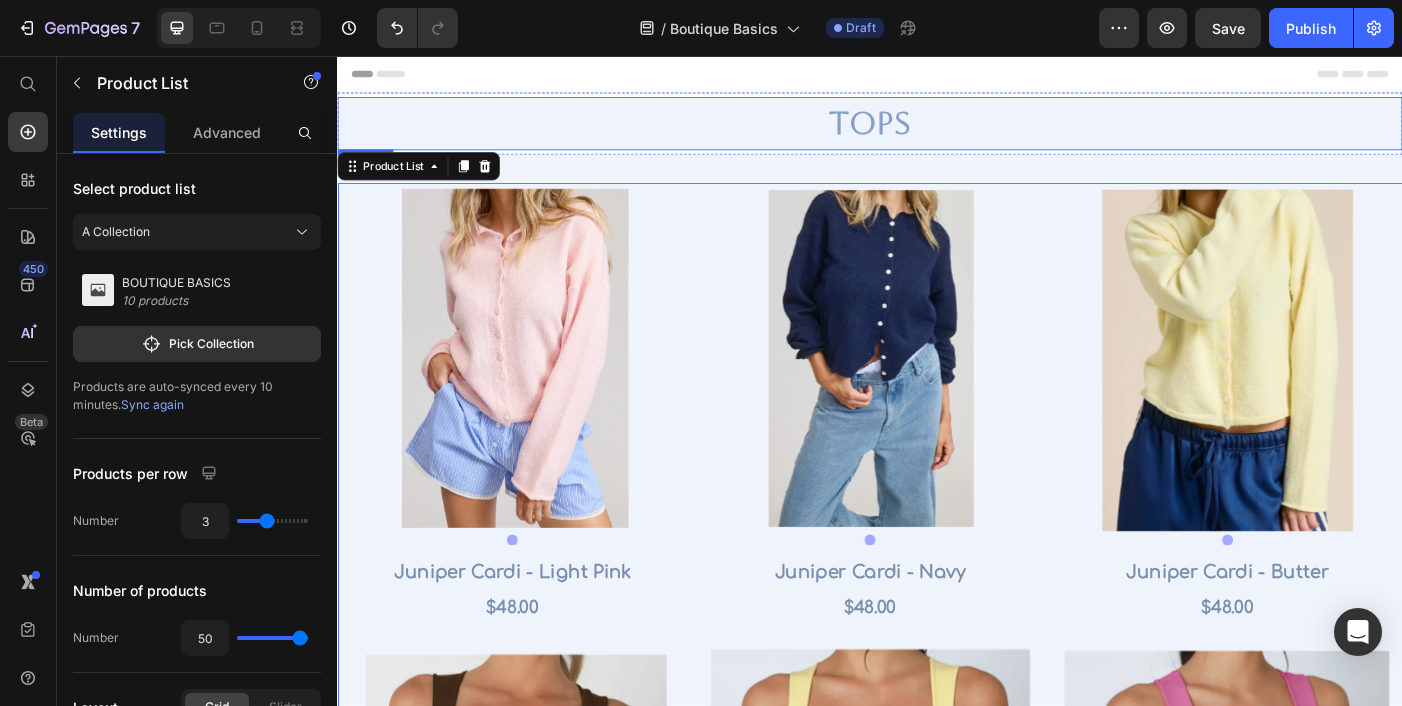 click on "TOPS" at bounding box center [937, 132] 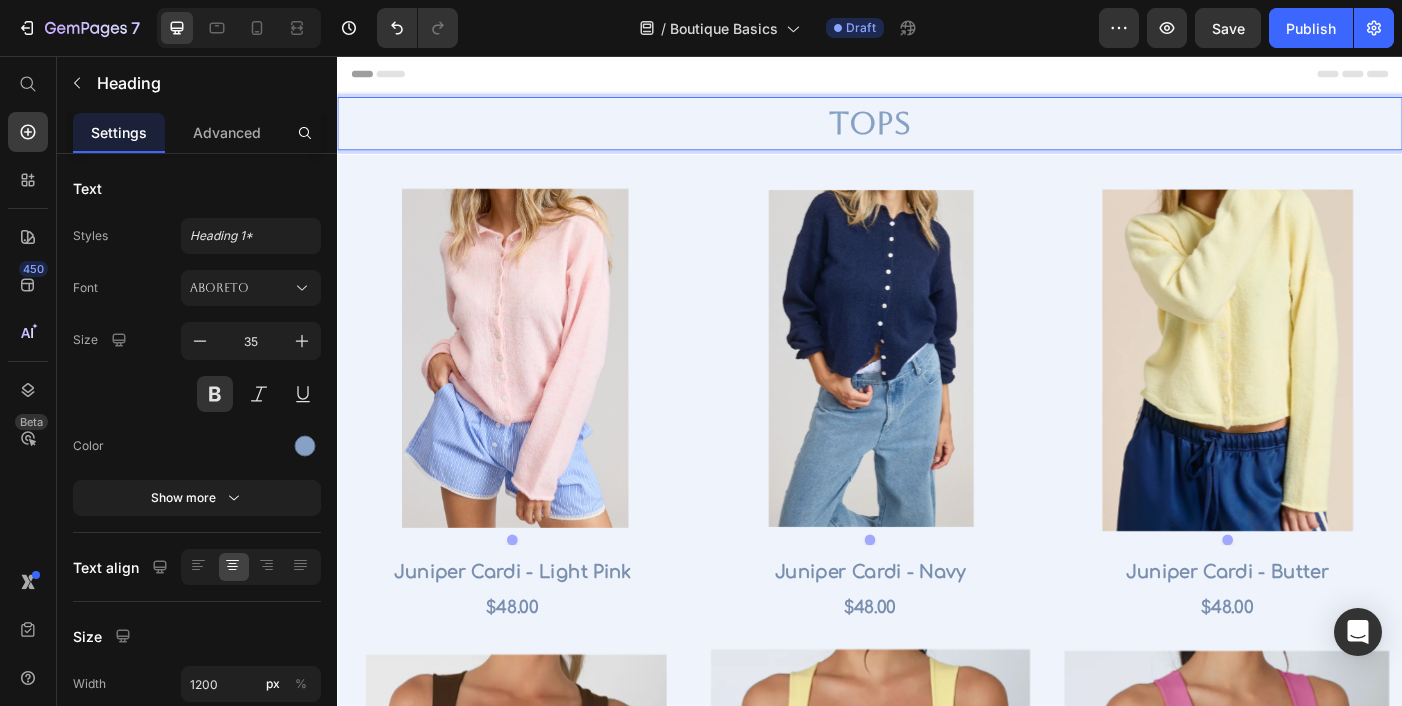 click on "TOPS" at bounding box center [937, 132] 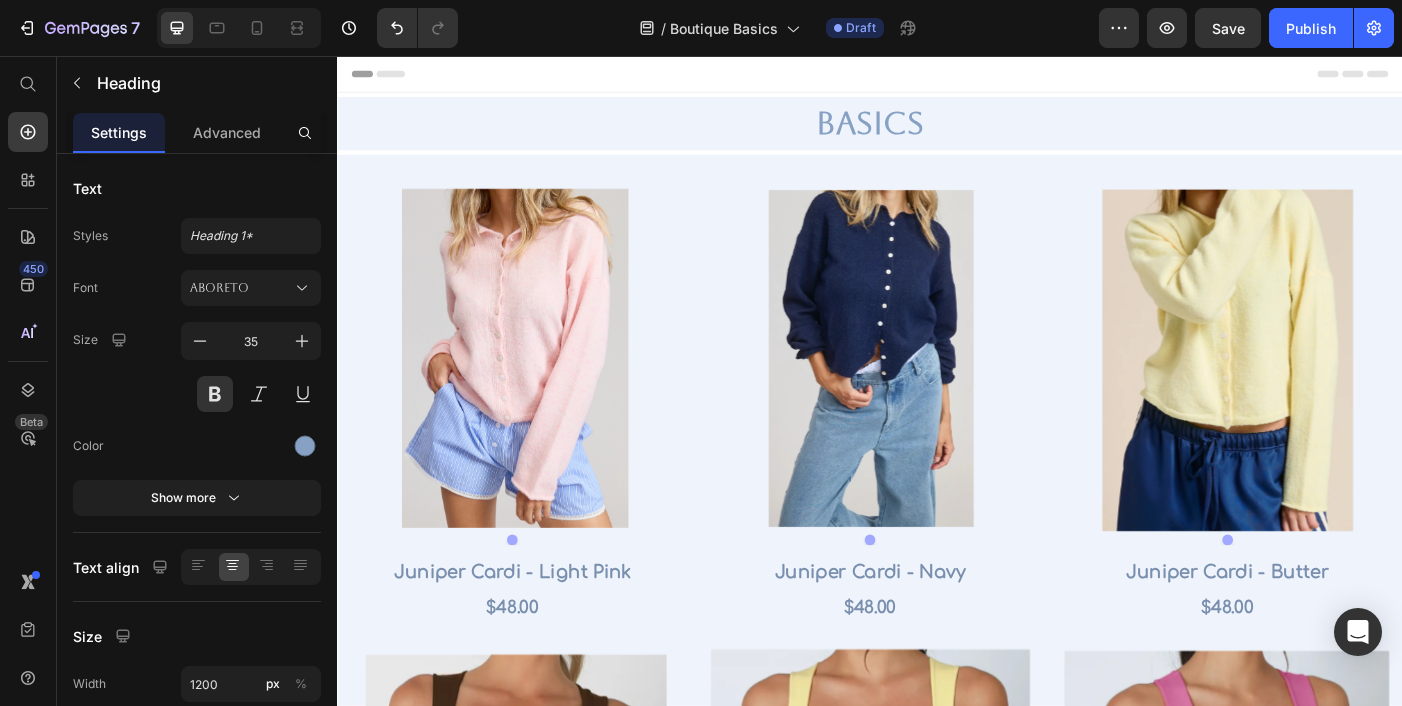 click on "Header" at bounding box center (937, 76) 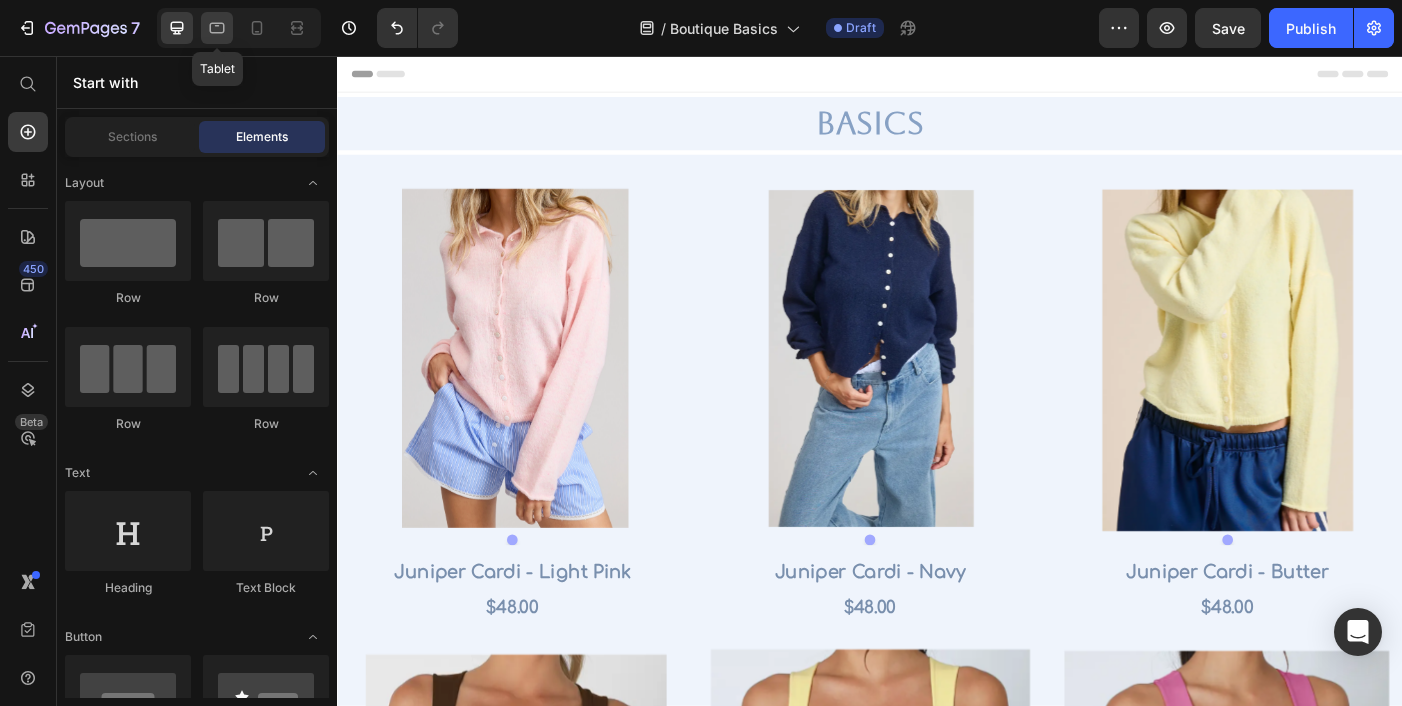 click 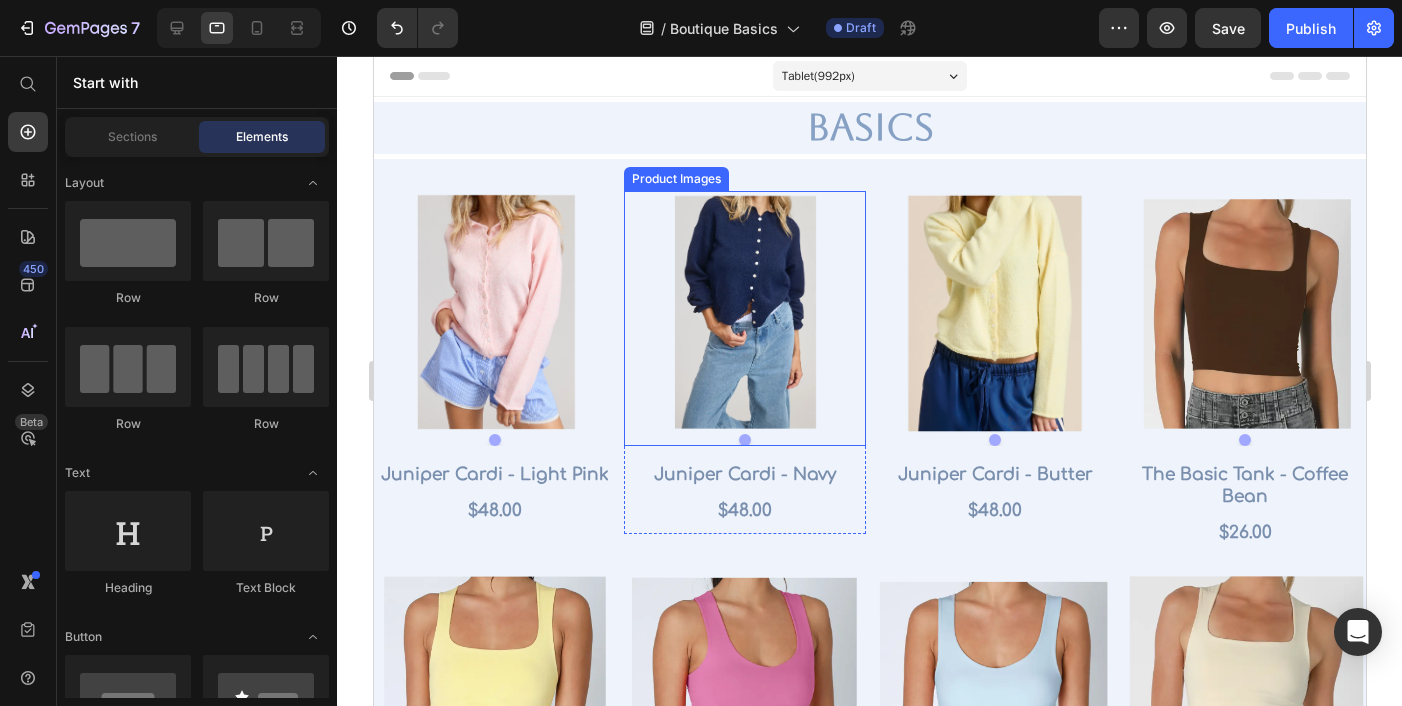 click at bounding box center [744, 312] 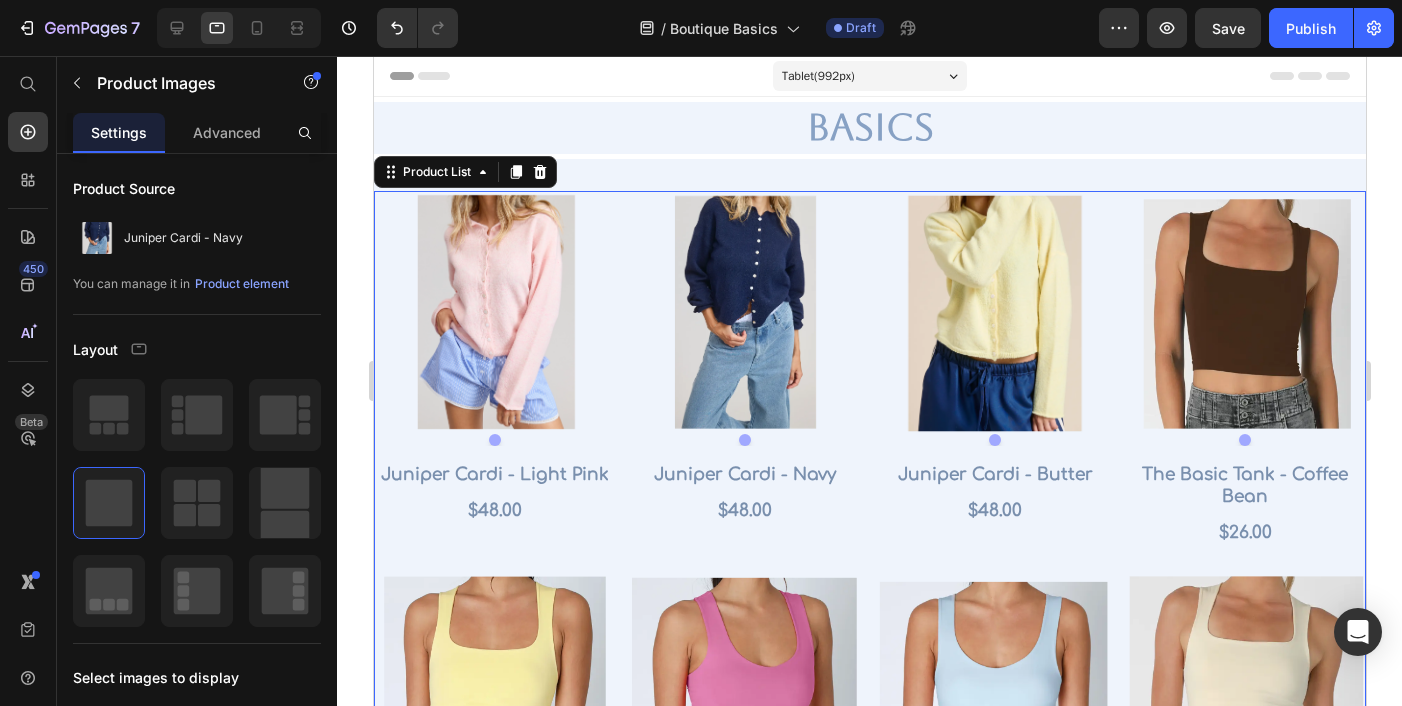 click on "Product Images Juniper Cardi - Light Pink Product Title $48.00 Product Price Row Row Product Images Juniper Cardi - Navy Product Title $48.00 Product Price Row Row Product Images Juniper Cardi - Butter Product Title $48.00 Product Price Row Row Product Images The Basic Tank - Coffee Bean Product Title $26.00 Product Price Row Row Product Images The Basic Tank - Lemon Product Title $26.00 Product Price Row Row Product Images The Basic Tank - Azalea Pink Product Title $26.00 Product Price Row Row Product Images The Basic Tank - Breezy Blue Product Title $26.00 Product Price Row Row Product Images The Basic Tank - Butter Cream Product Title $26.00 Product Price Row Row Product Images The Basic Tank - Black Product Title $26.00 Product Price Row Row Product Images The Basic Tank - White Product Title $26.00 Product Price Row Row" at bounding box center (869, 744) 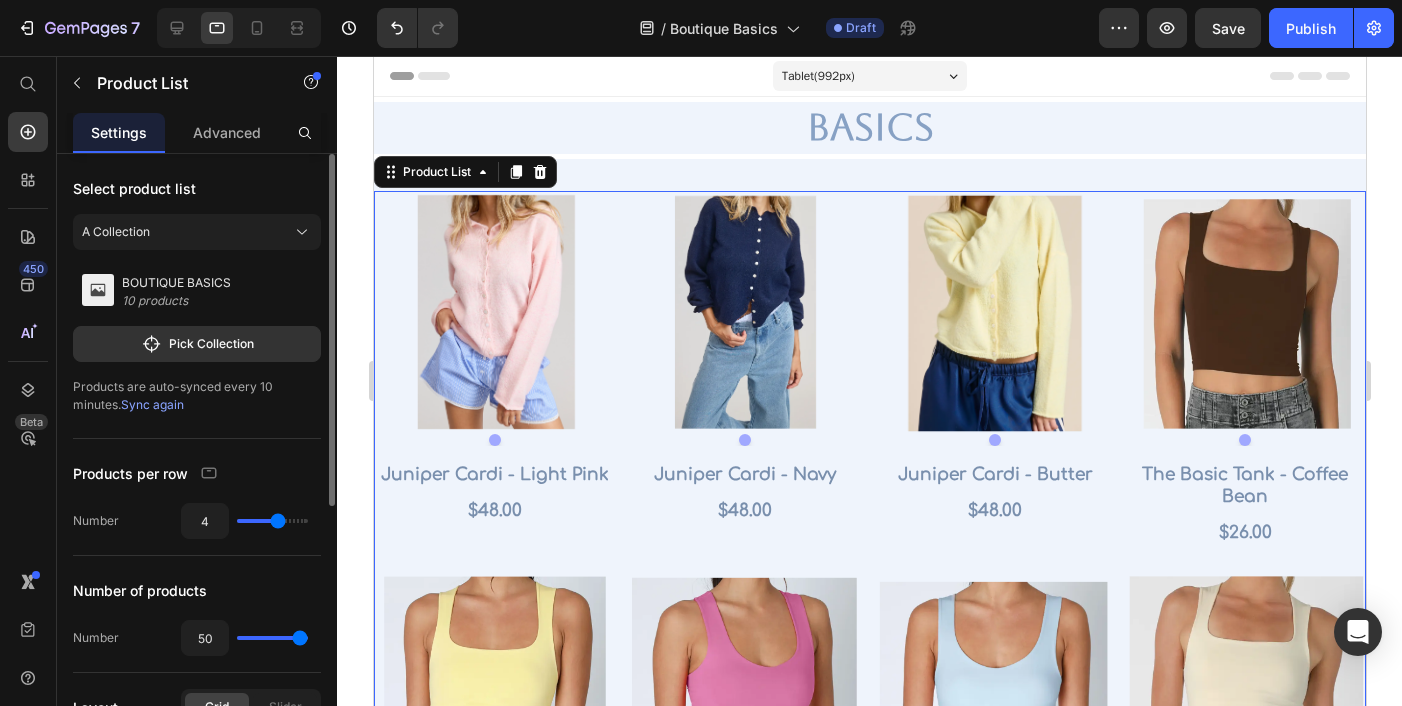 type on "5" 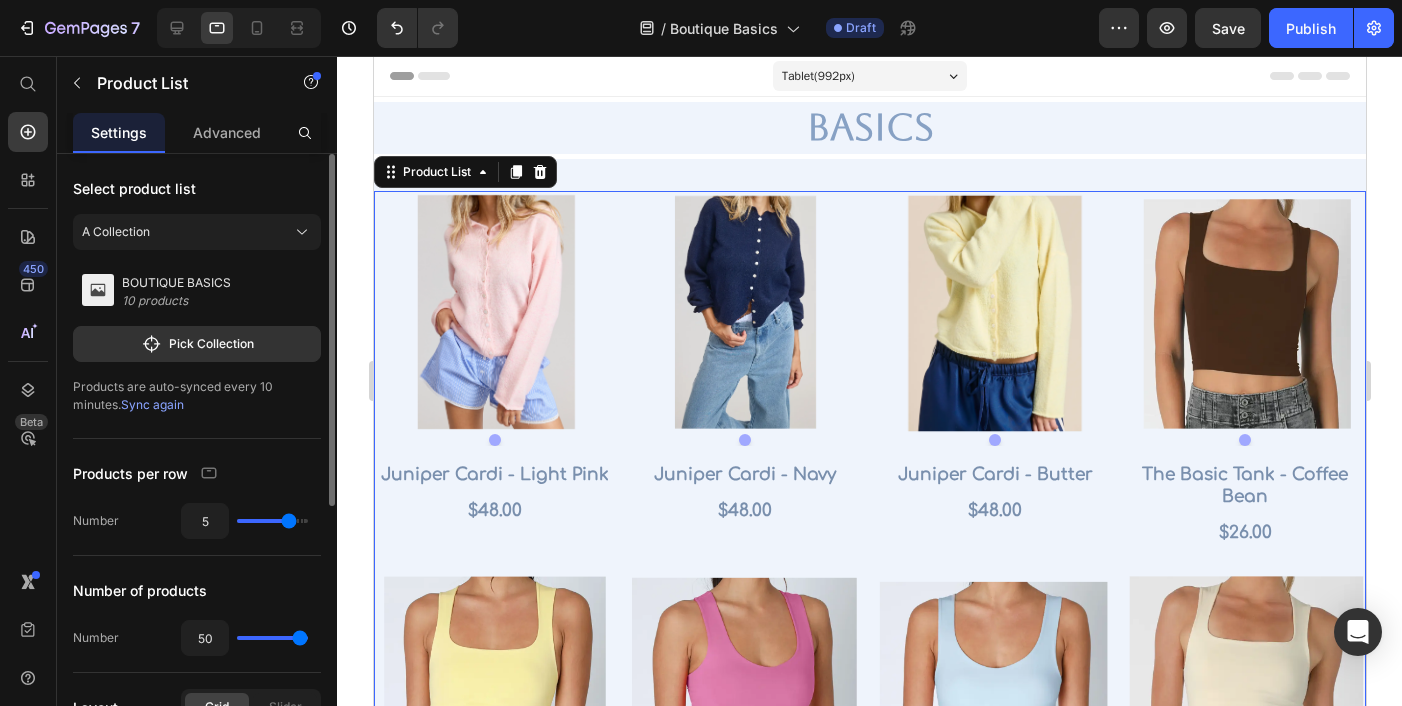 type on "4" 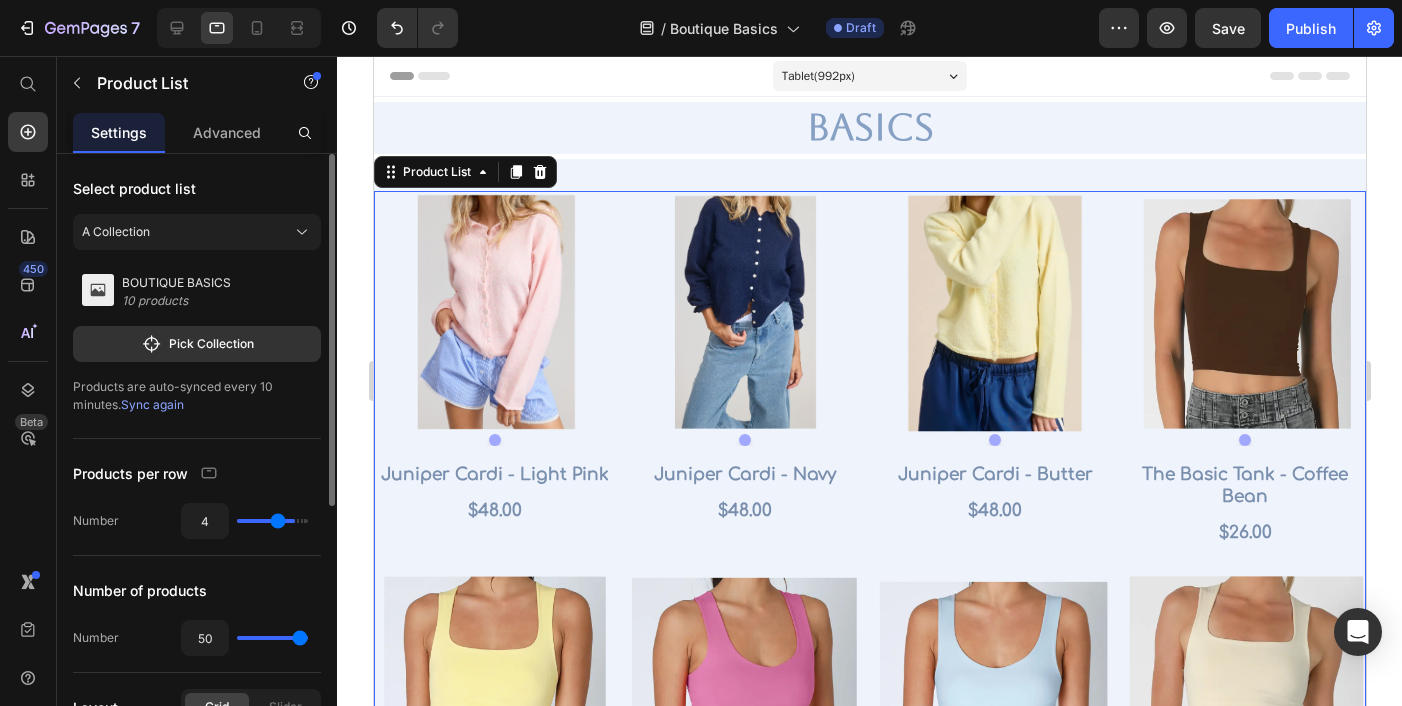 type on "3" 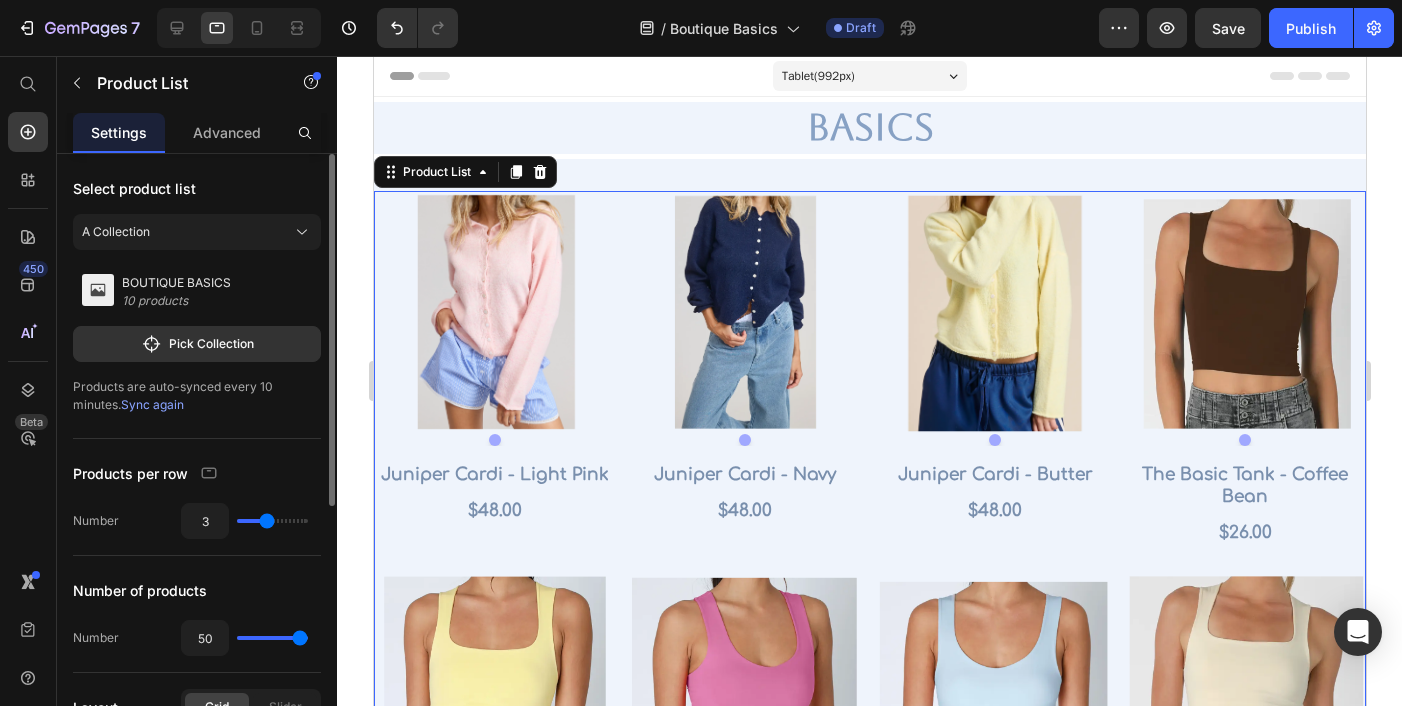 drag, startPoint x: 284, startPoint y: 522, endPoint x: 263, endPoint y: 521, distance: 21.023796 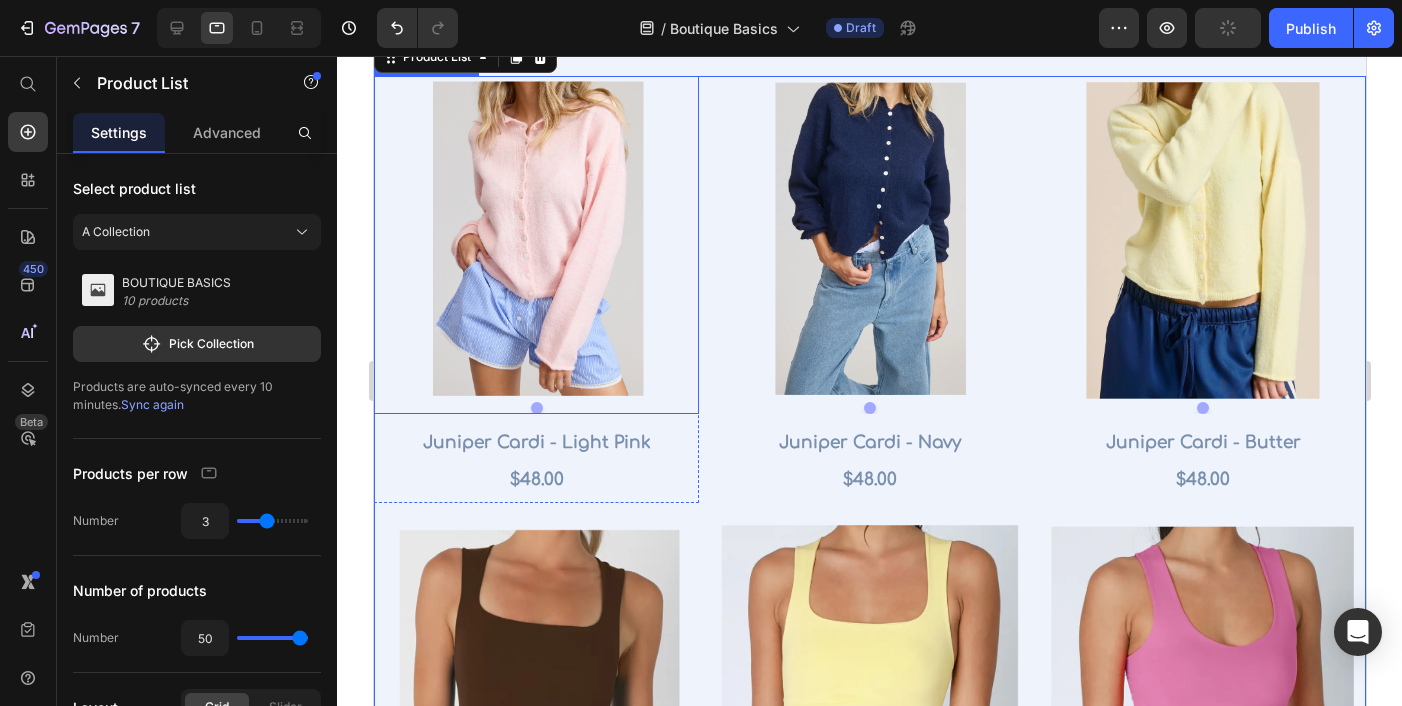 scroll, scrollTop: 0, scrollLeft: 0, axis: both 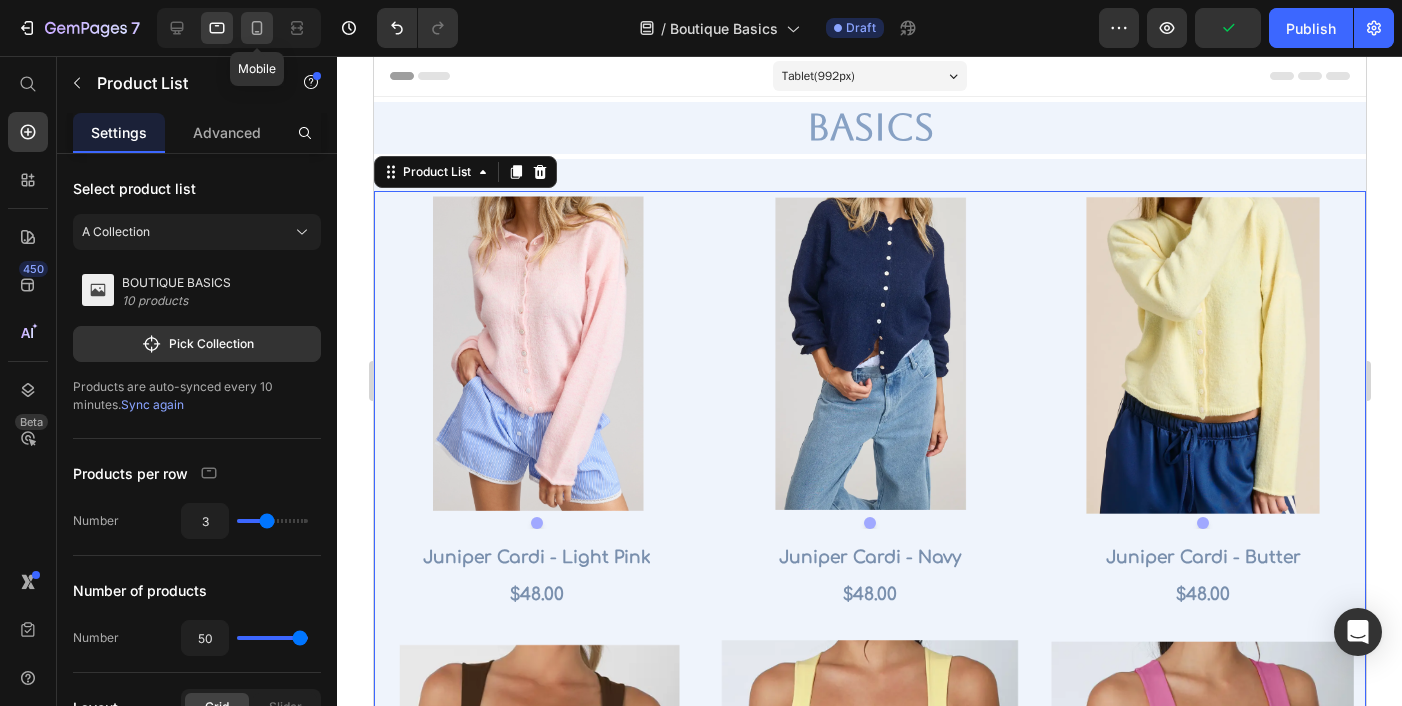 click 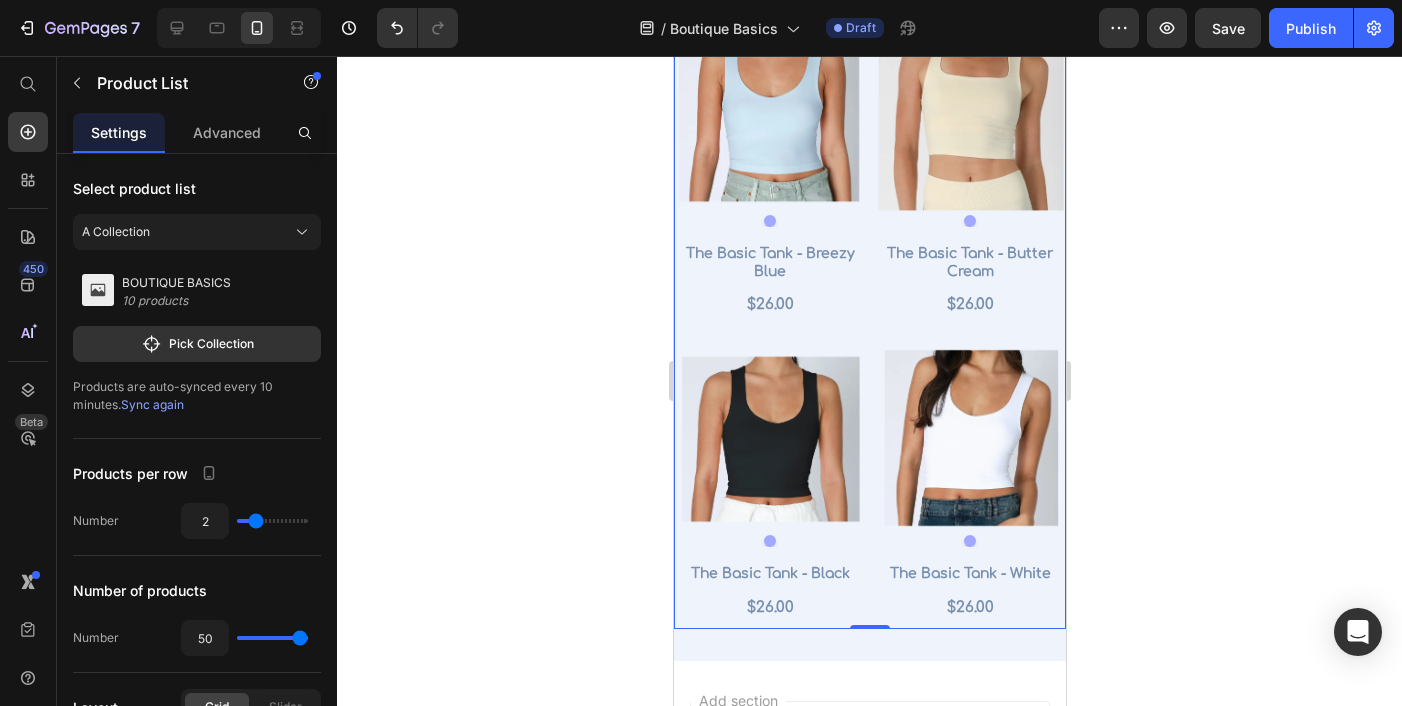 scroll, scrollTop: 1484, scrollLeft: 0, axis: vertical 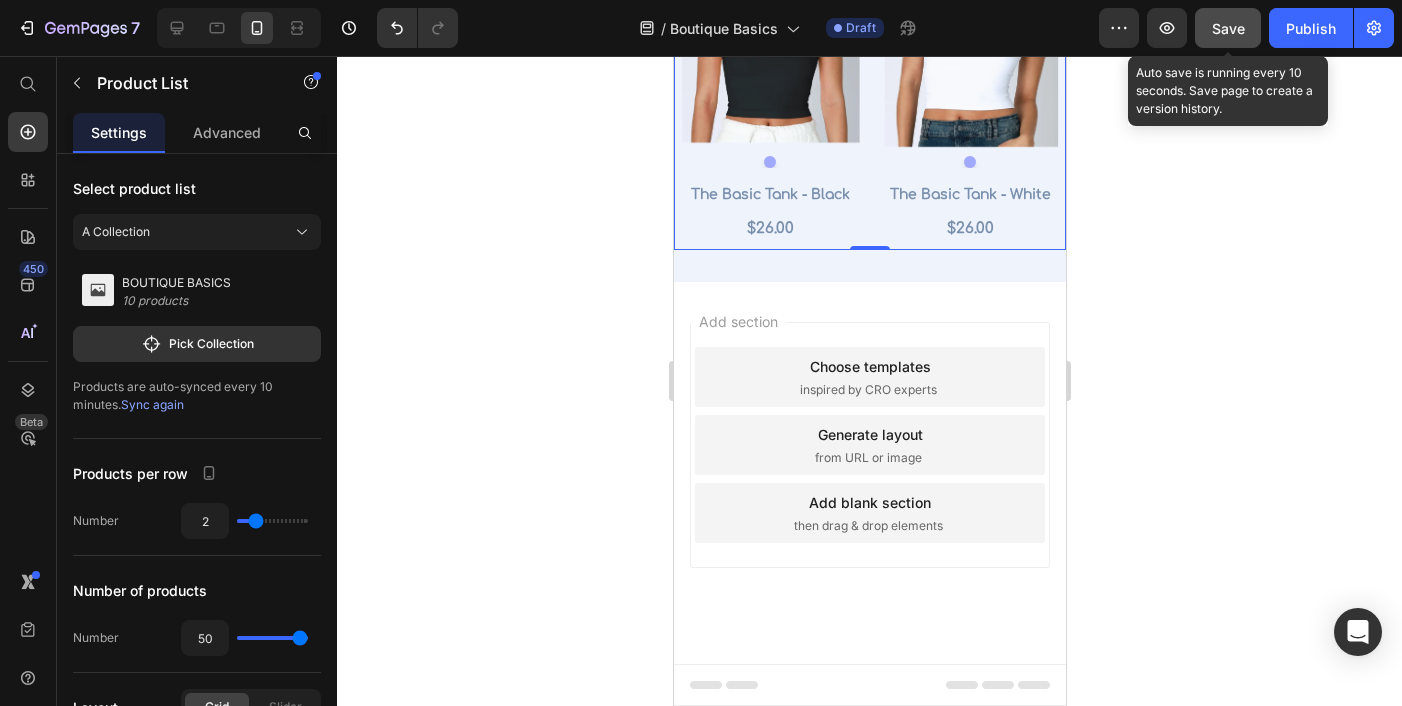 click on "Save" 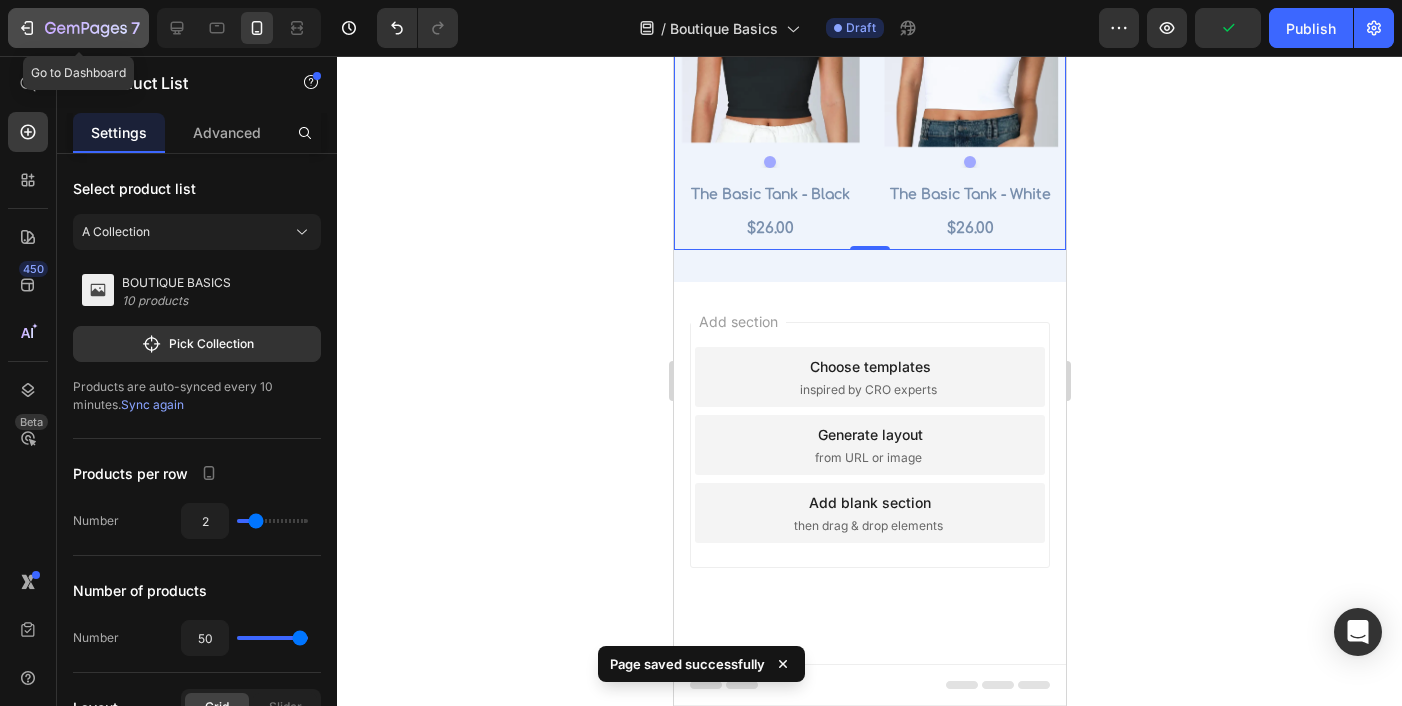 click 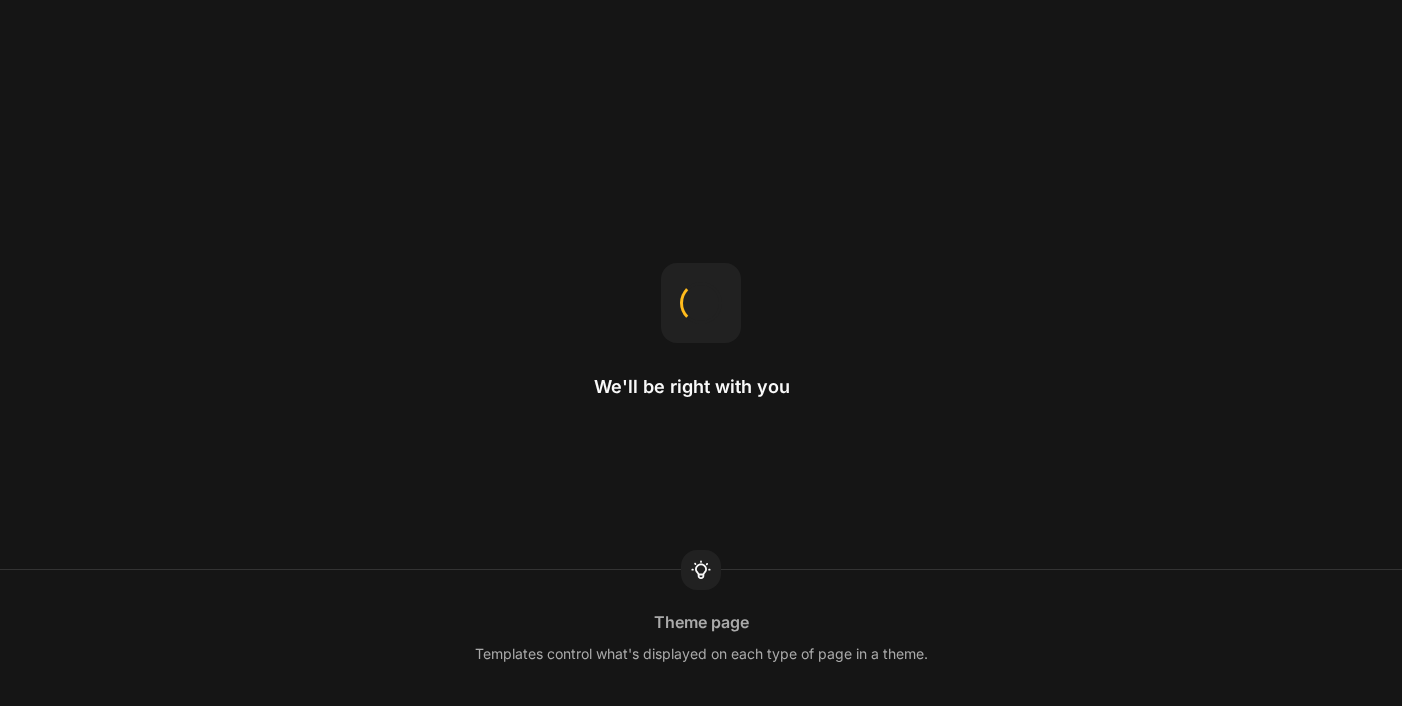 scroll, scrollTop: 0, scrollLeft: 0, axis: both 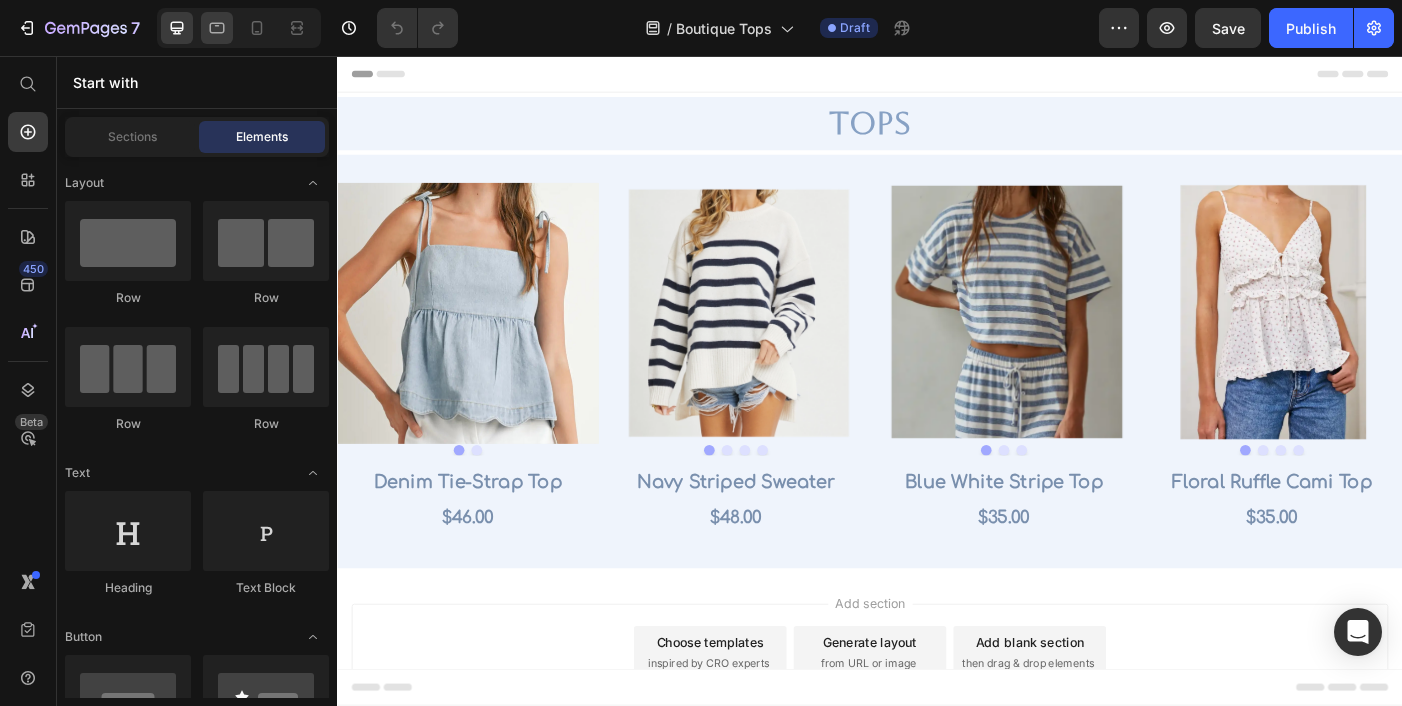 click 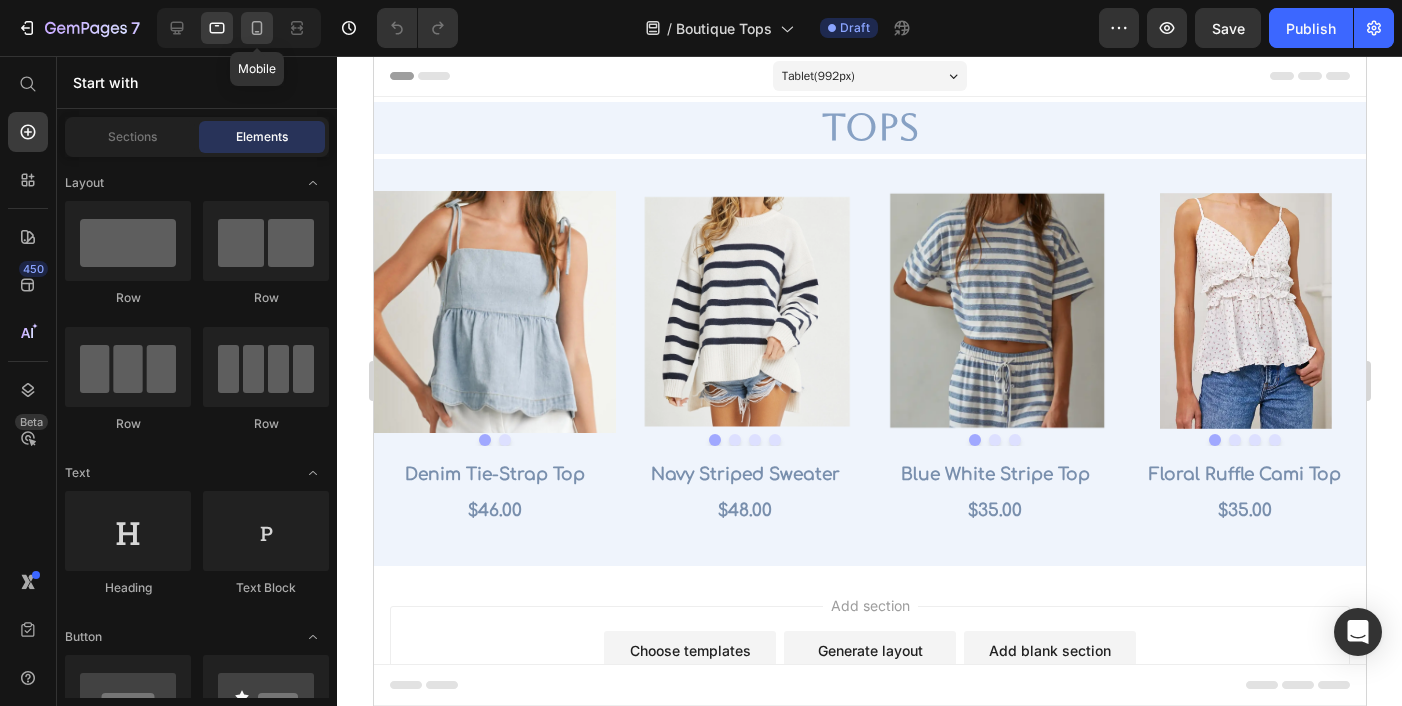 click 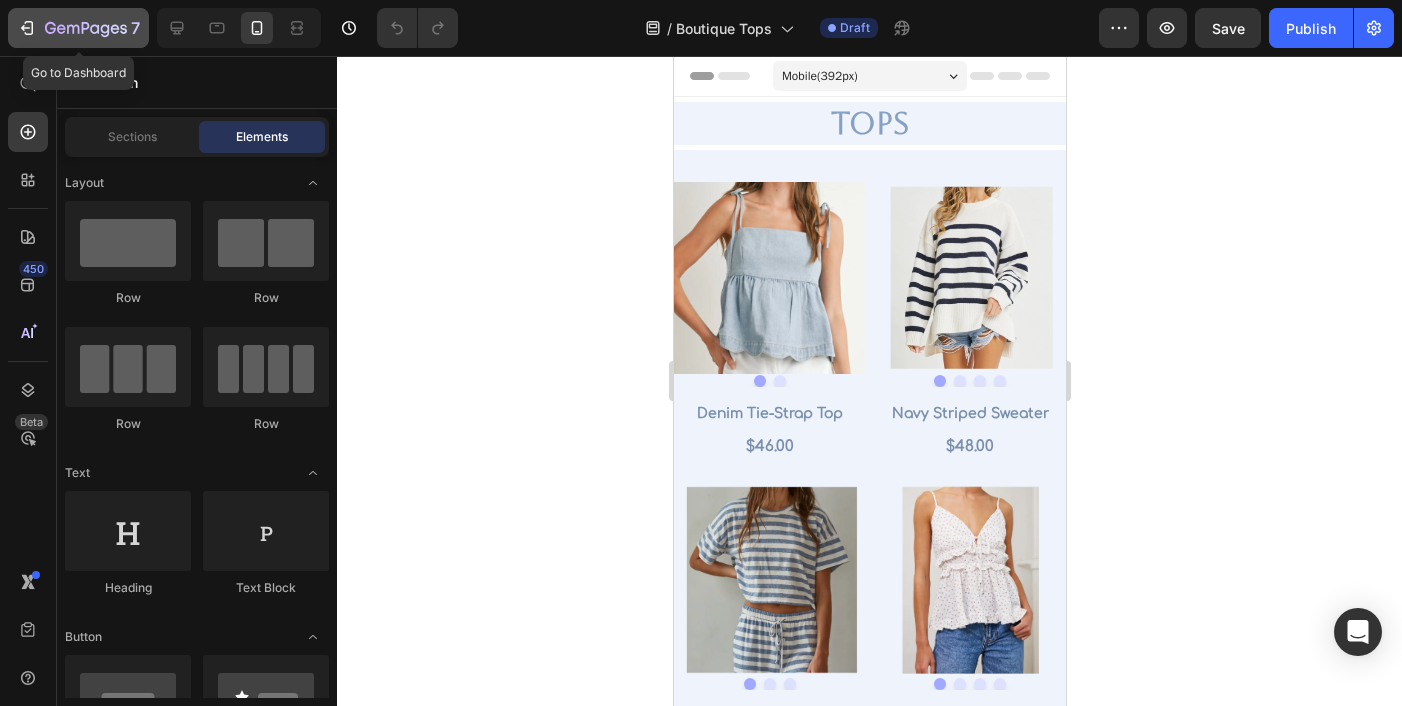click on "7" 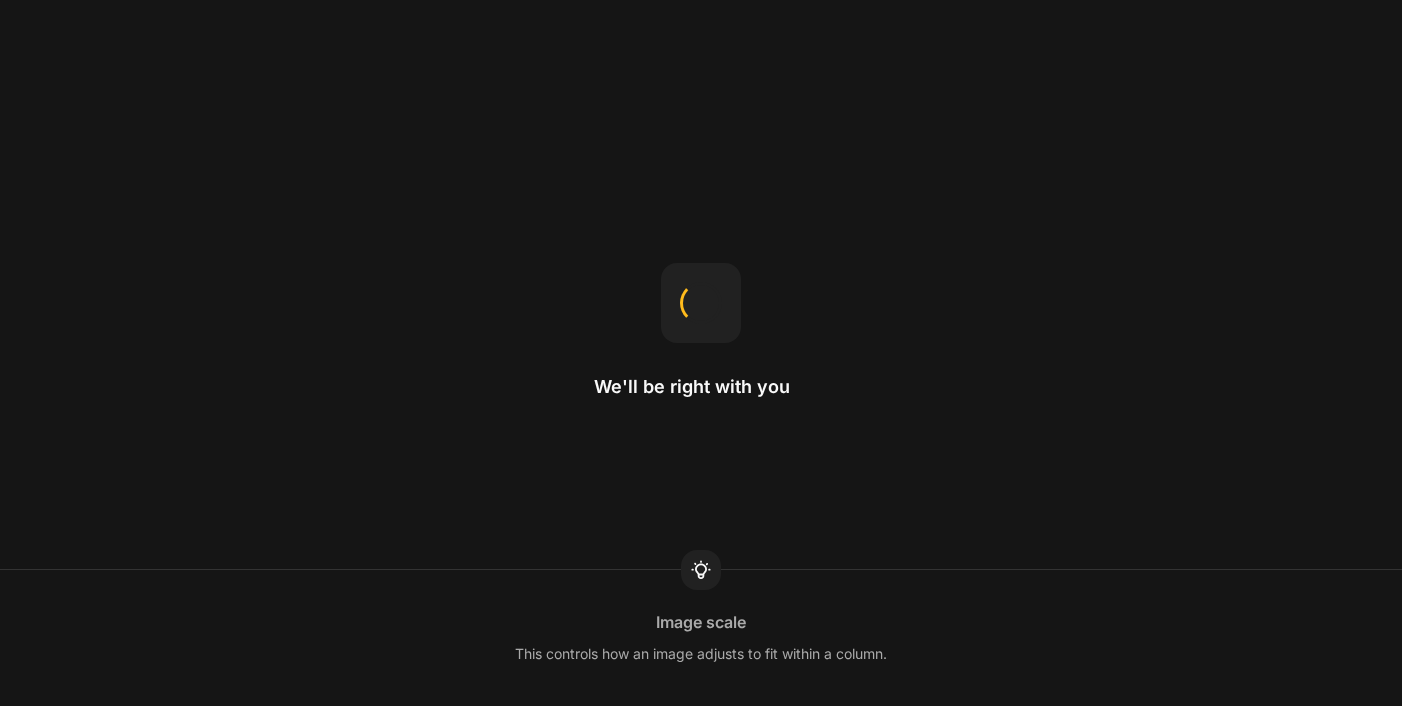 scroll, scrollTop: 0, scrollLeft: 0, axis: both 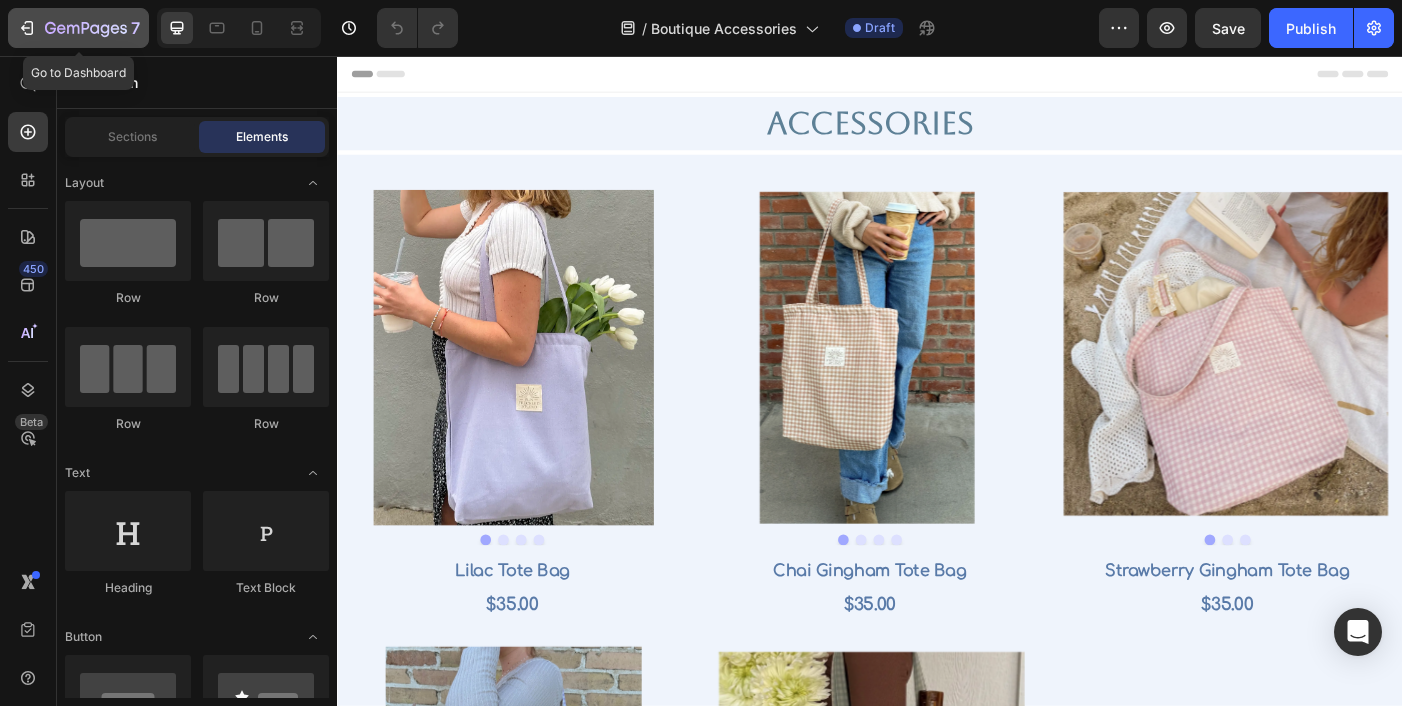 click 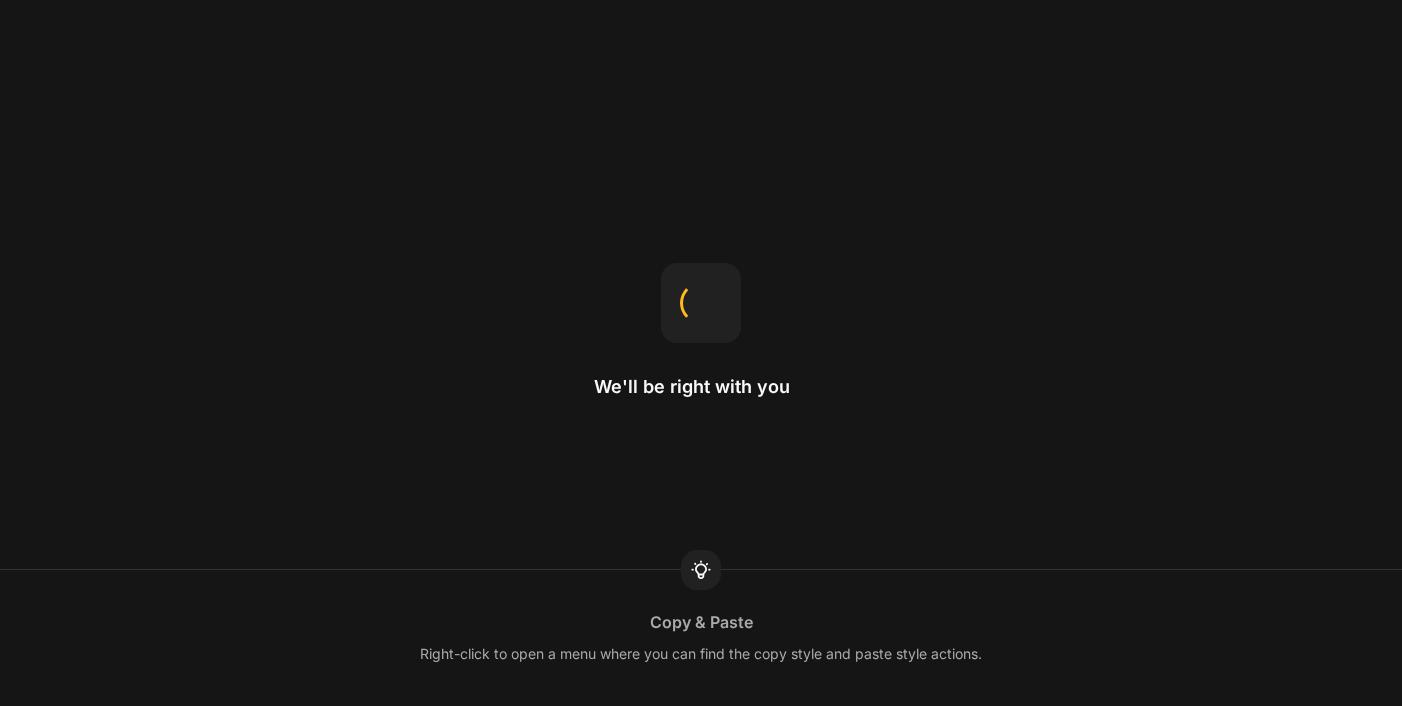 scroll, scrollTop: 0, scrollLeft: 0, axis: both 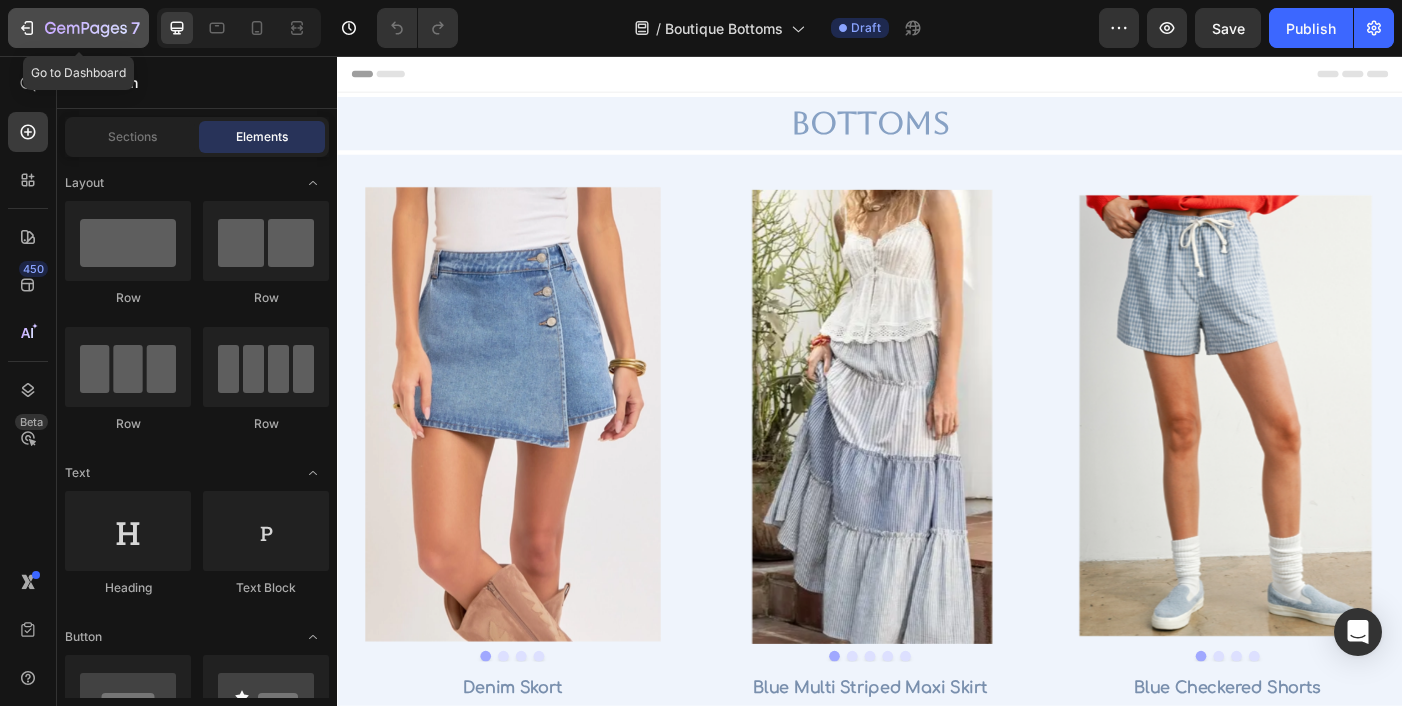 click on "7" 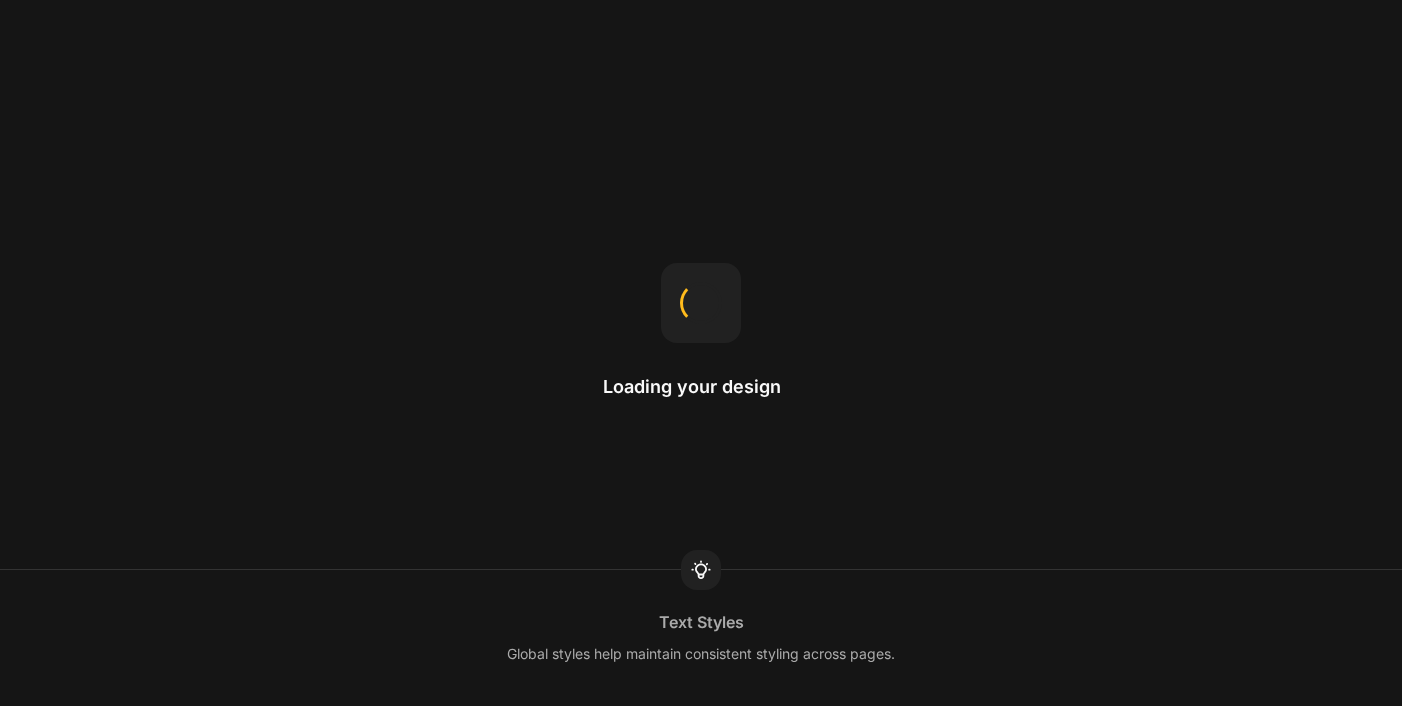 scroll, scrollTop: 0, scrollLeft: 0, axis: both 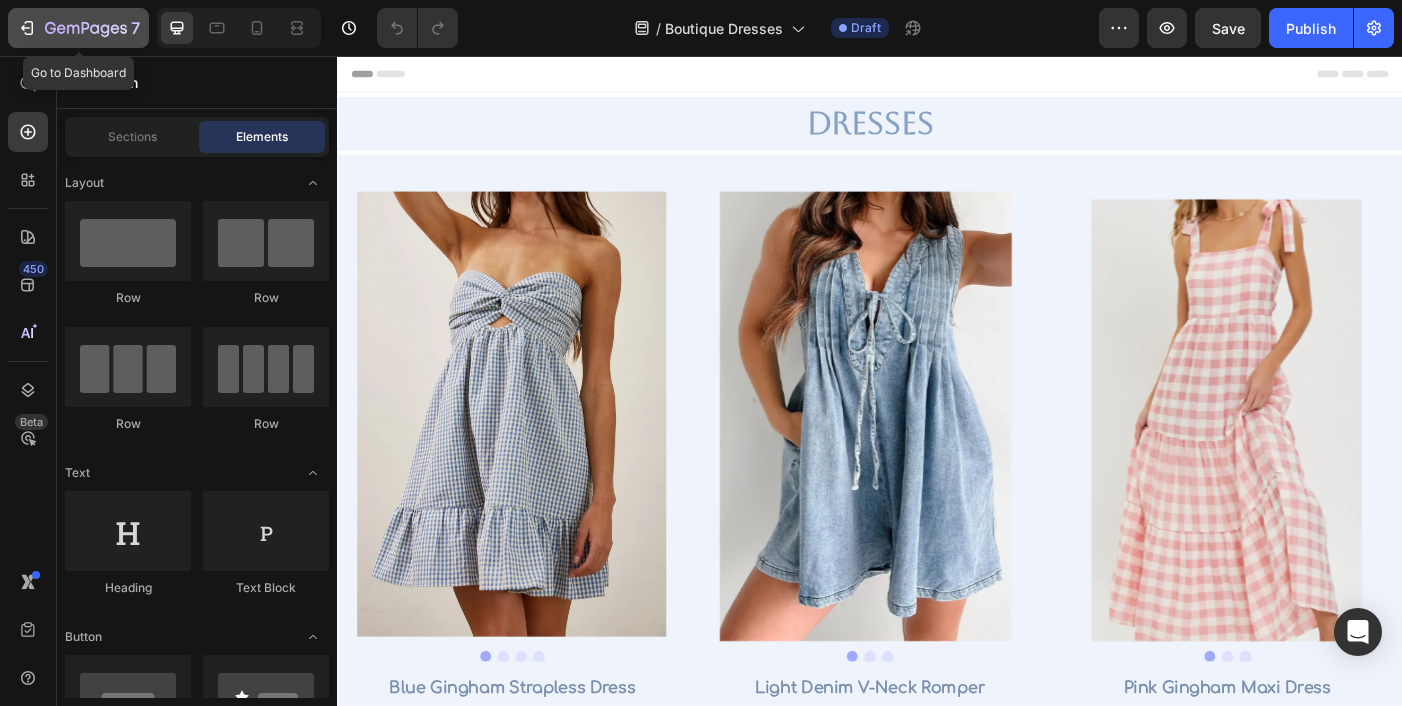 click 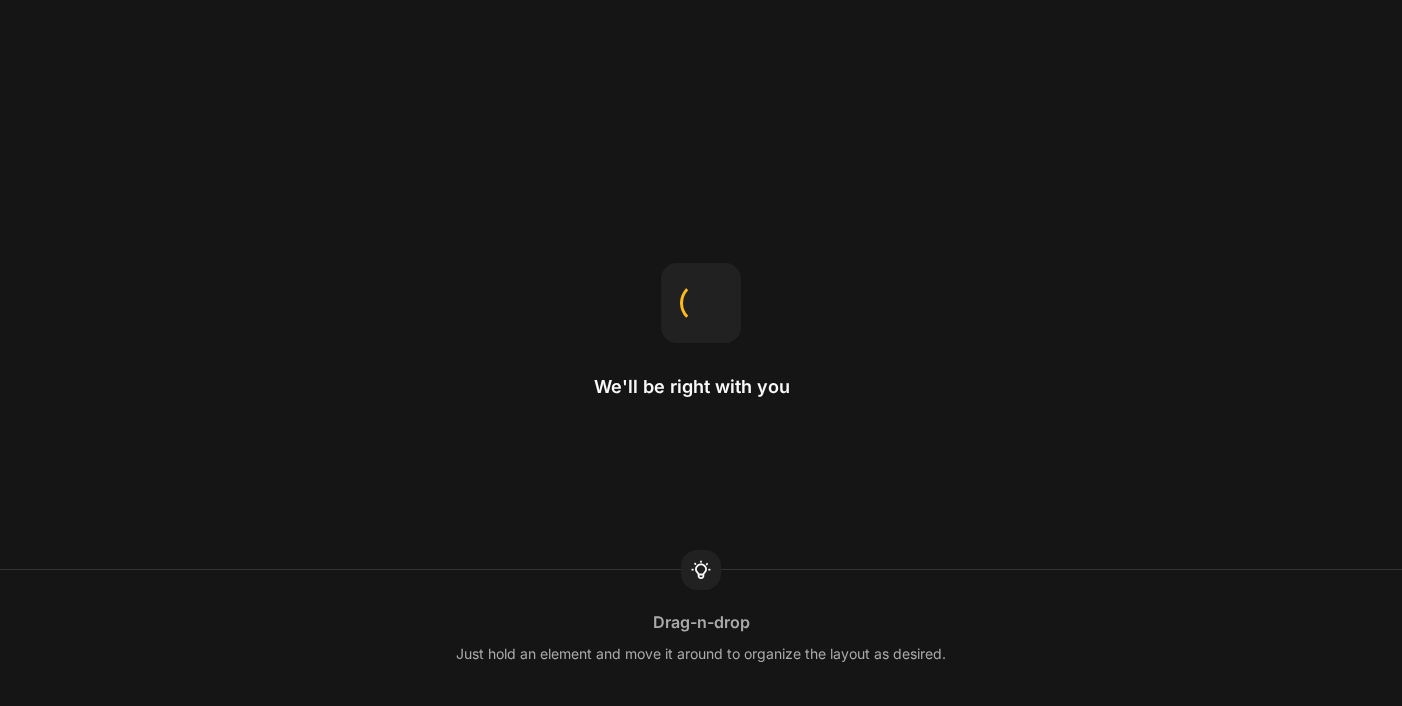scroll, scrollTop: 0, scrollLeft: 0, axis: both 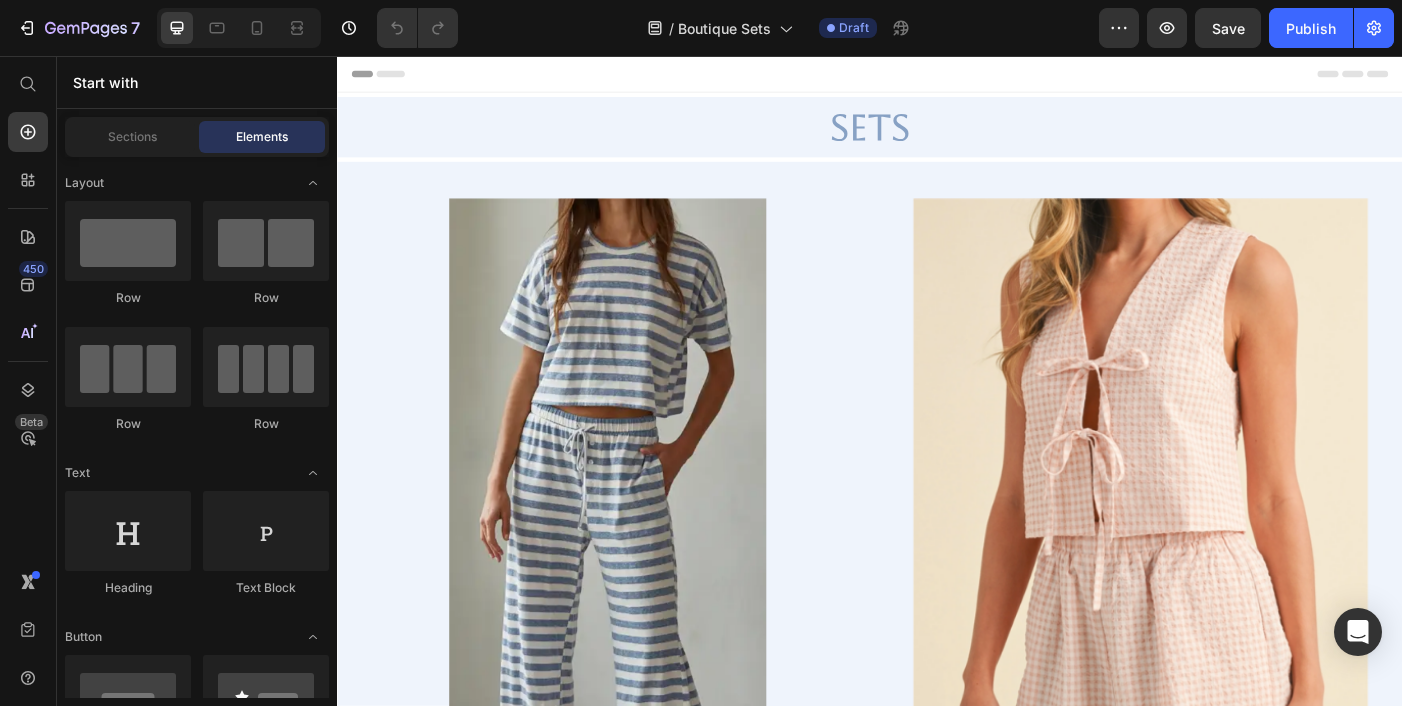 click at bounding box center [635, 604] 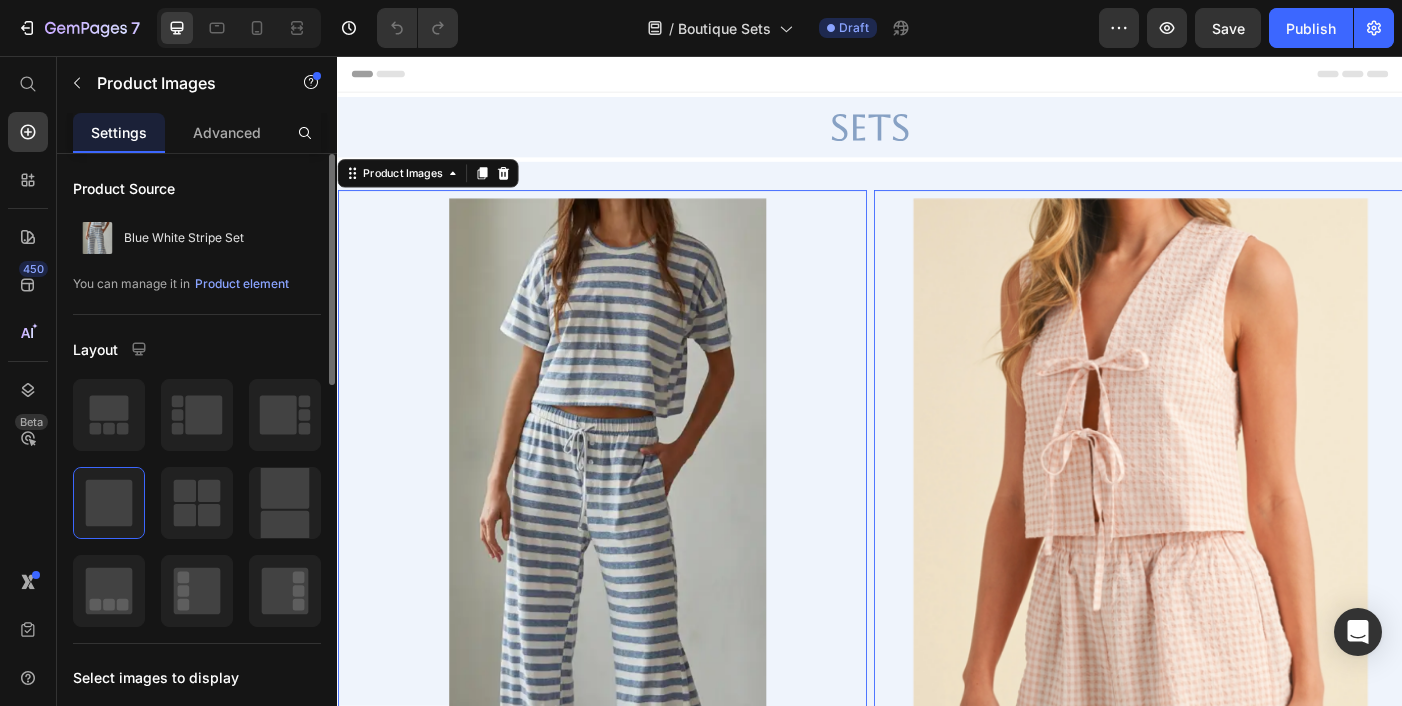 click on "Product Source Blue White Stripe Set  You can manage it in   Product element" at bounding box center (197, 242) 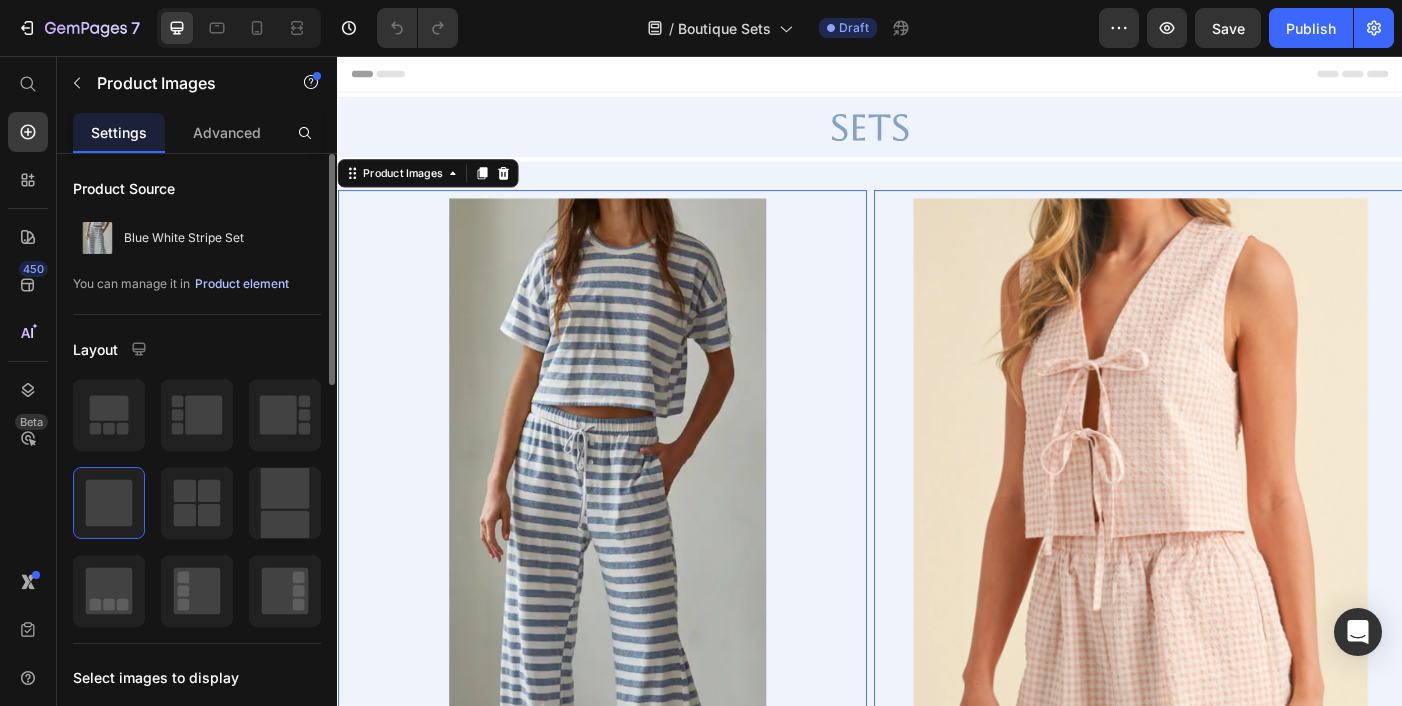click on "Product element" at bounding box center [242, 284] 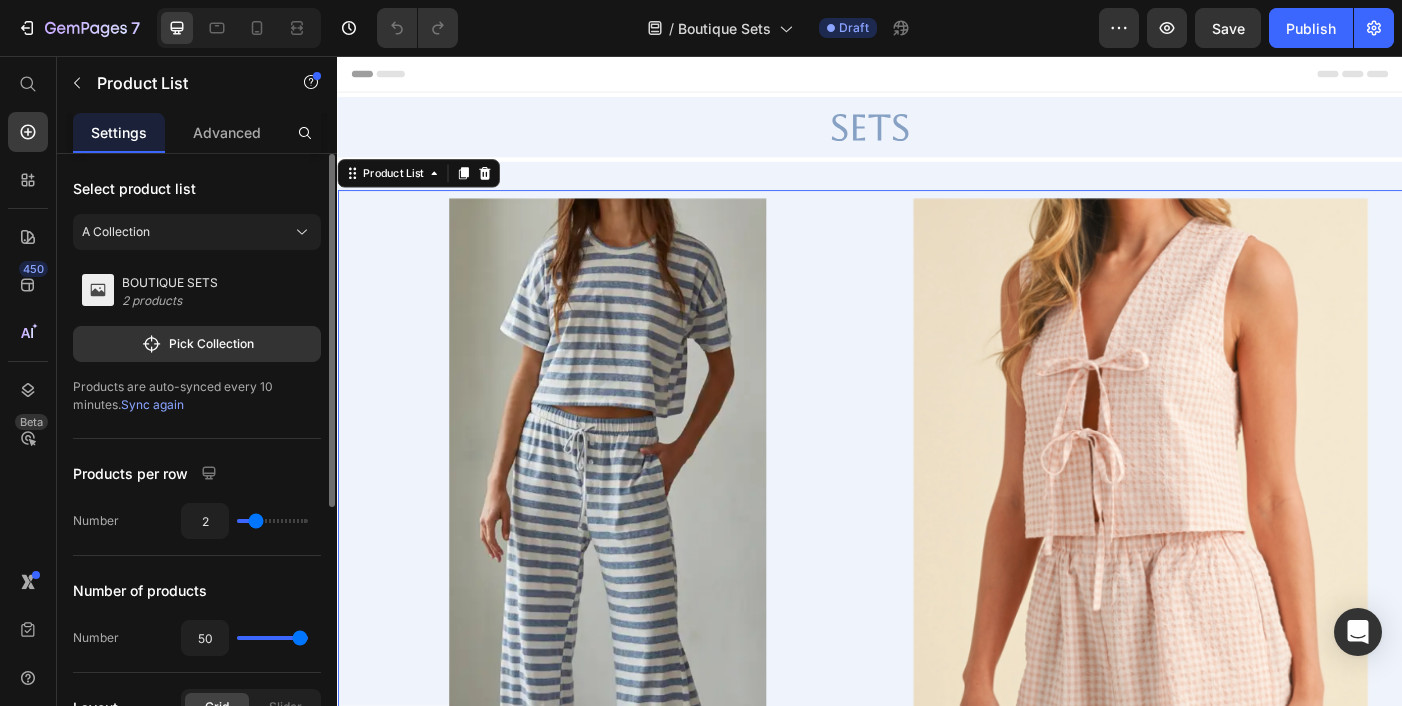 click on "Sync again" at bounding box center [152, 404] 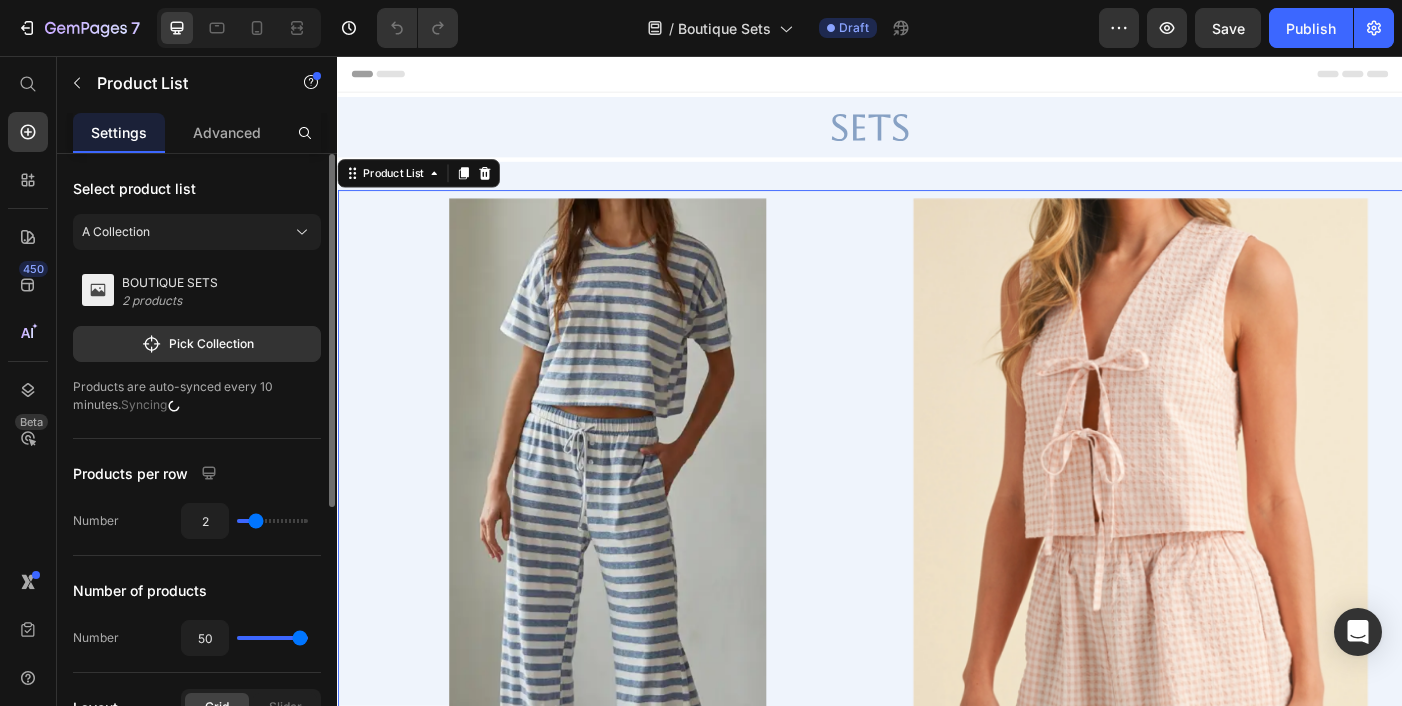 type on "3" 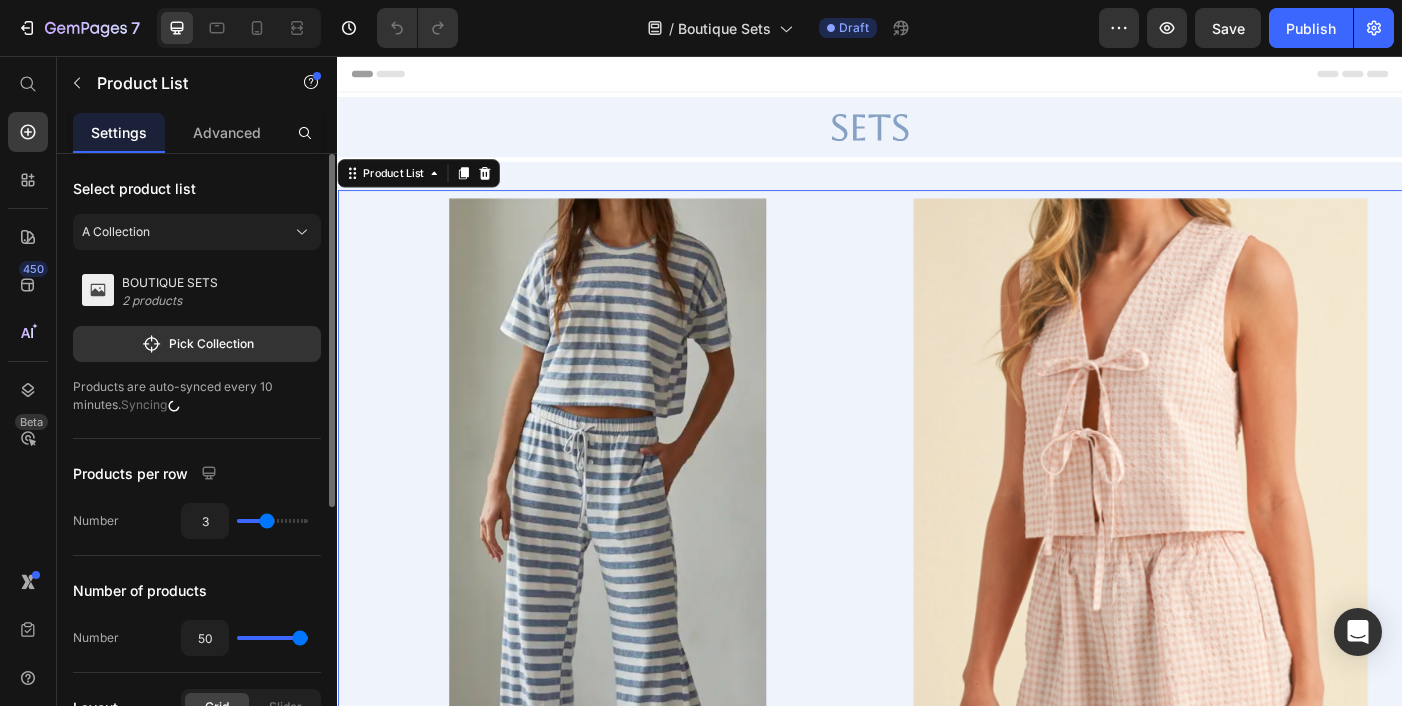 type on "3" 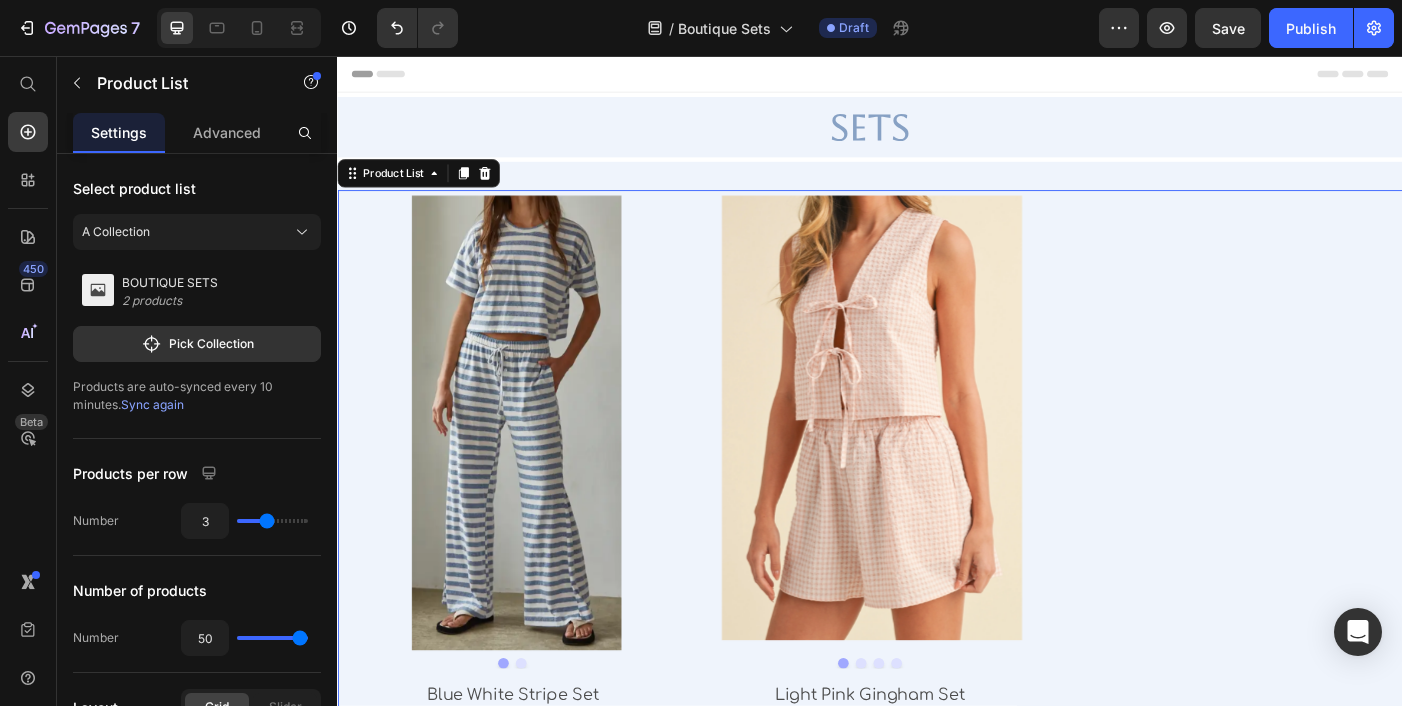 click on "Sync again" at bounding box center (152, 404) 